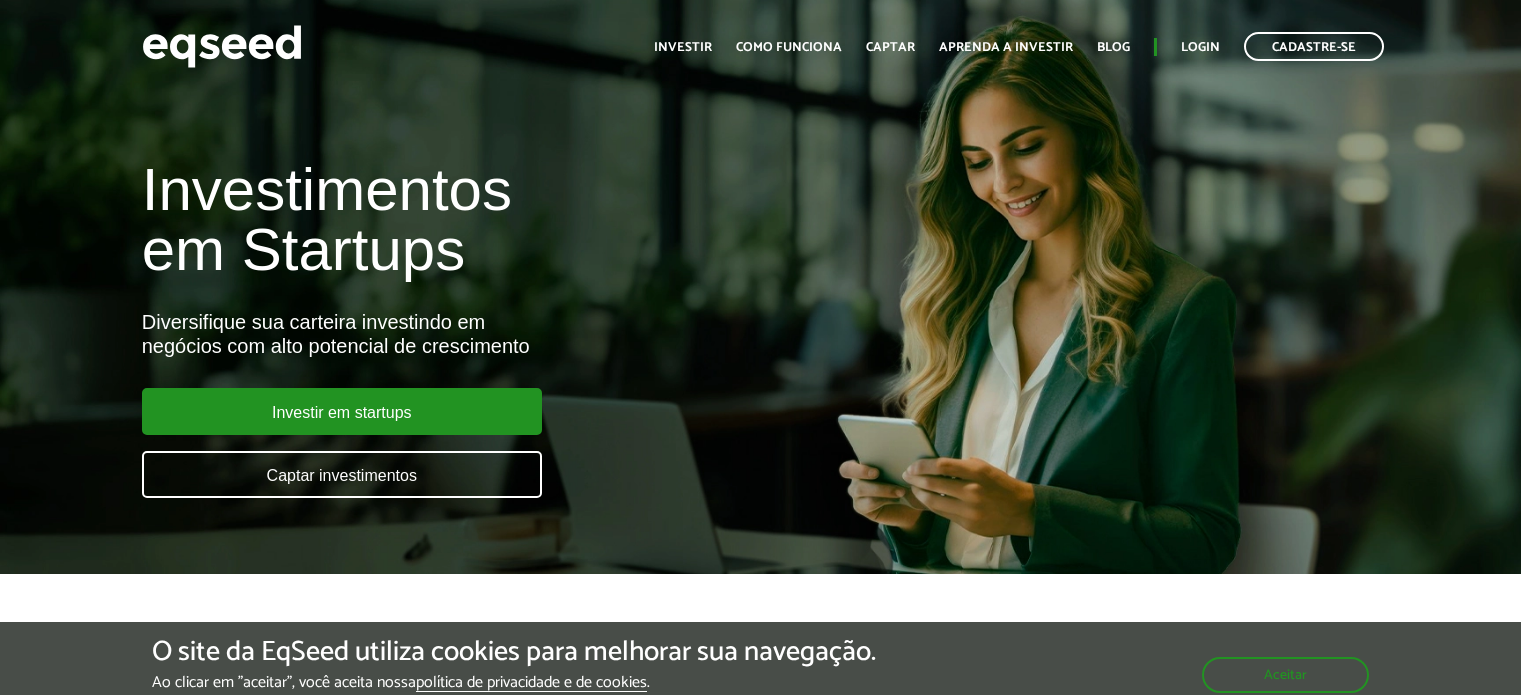 scroll, scrollTop: 0, scrollLeft: 0, axis: both 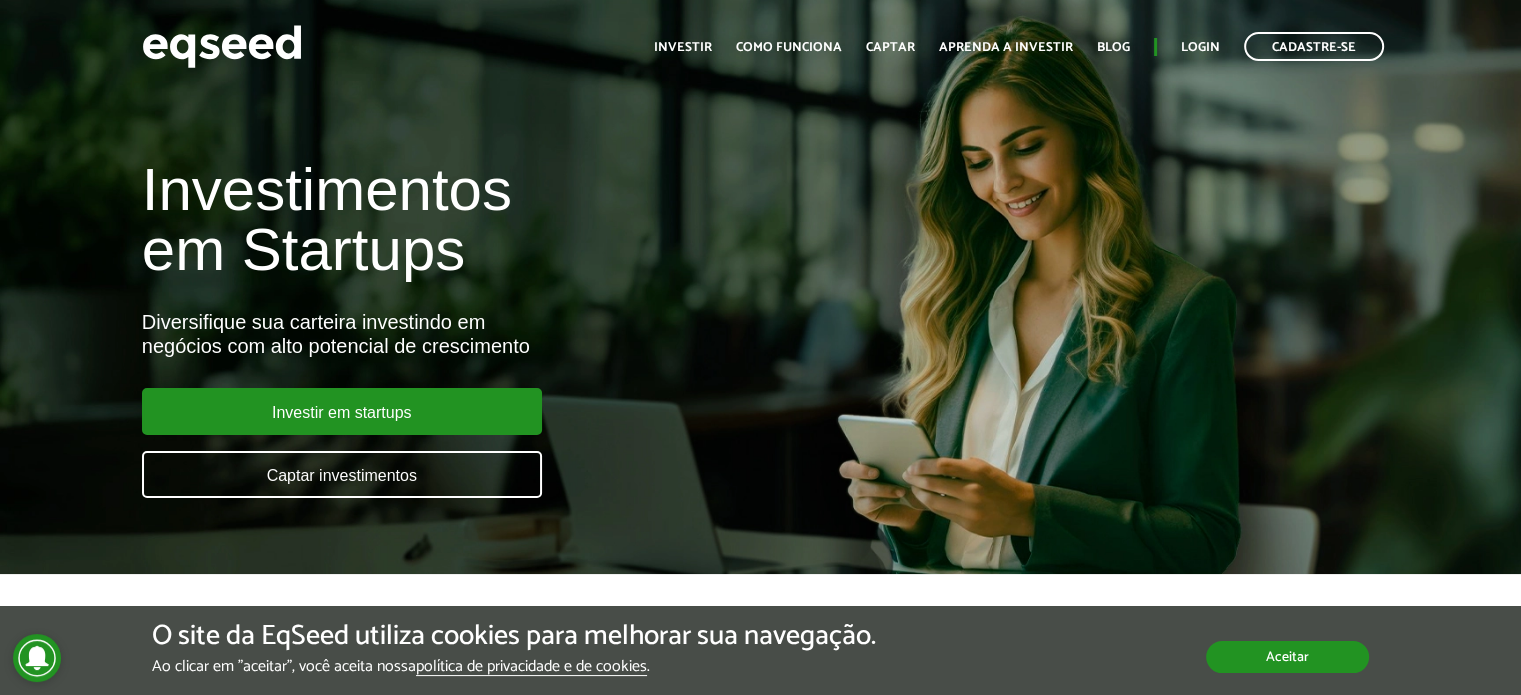 click on "Aceitar" at bounding box center [1287, 657] 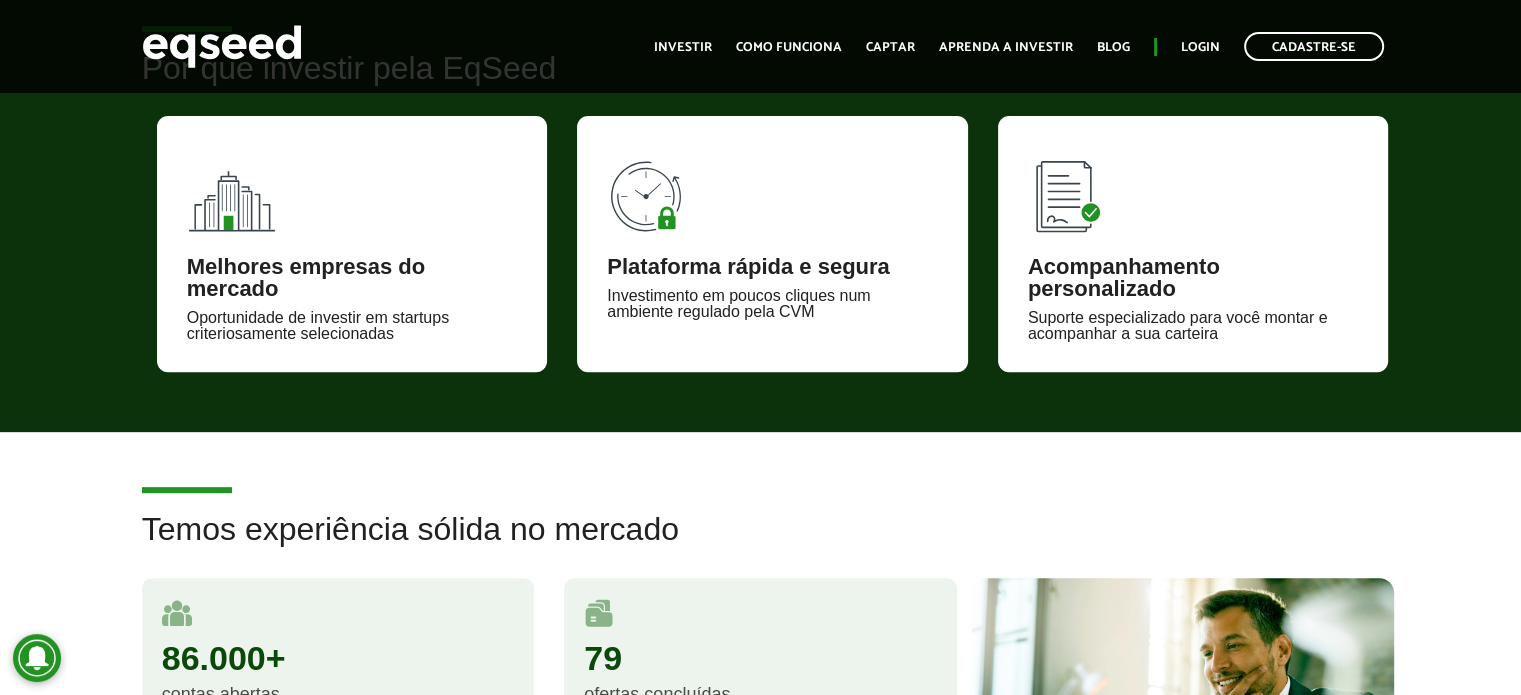 scroll, scrollTop: 814, scrollLeft: 0, axis: vertical 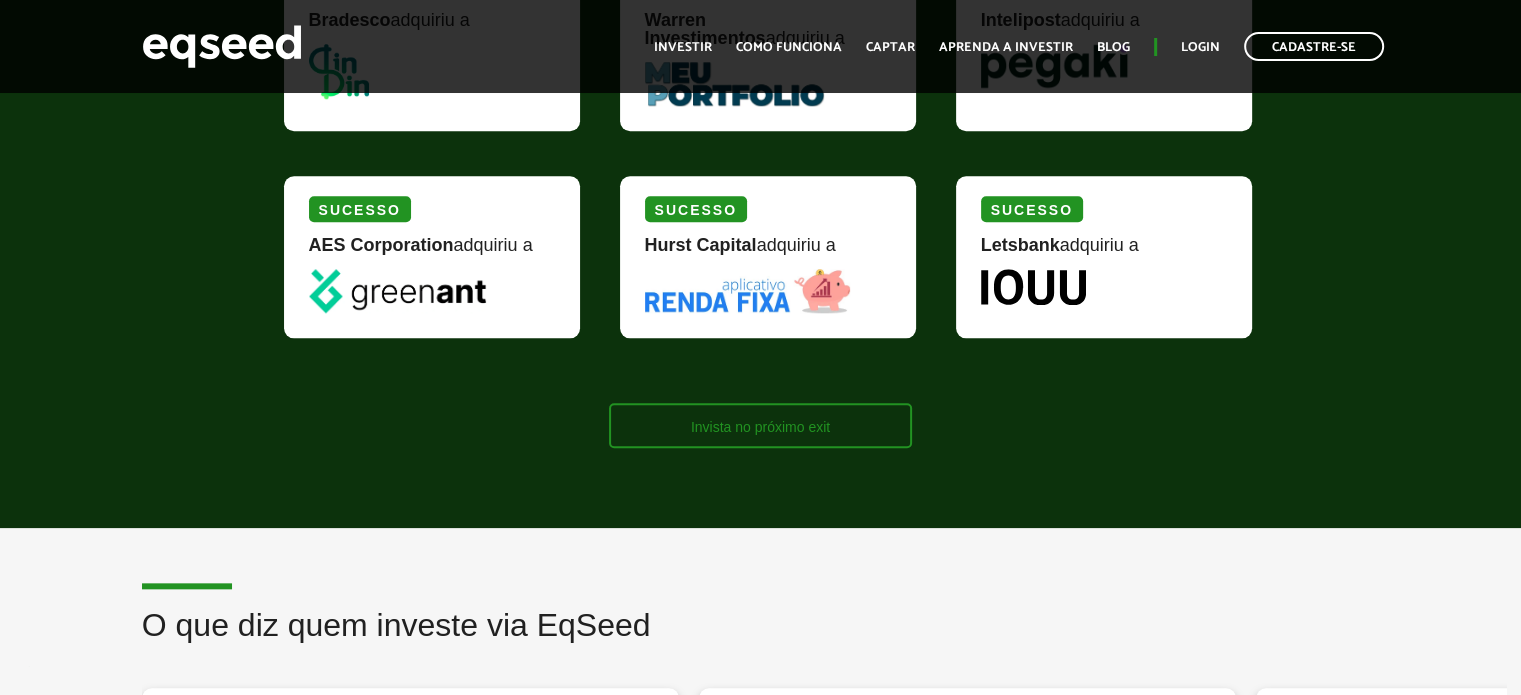 click on "Invista no próximo exit" at bounding box center [760, 425] 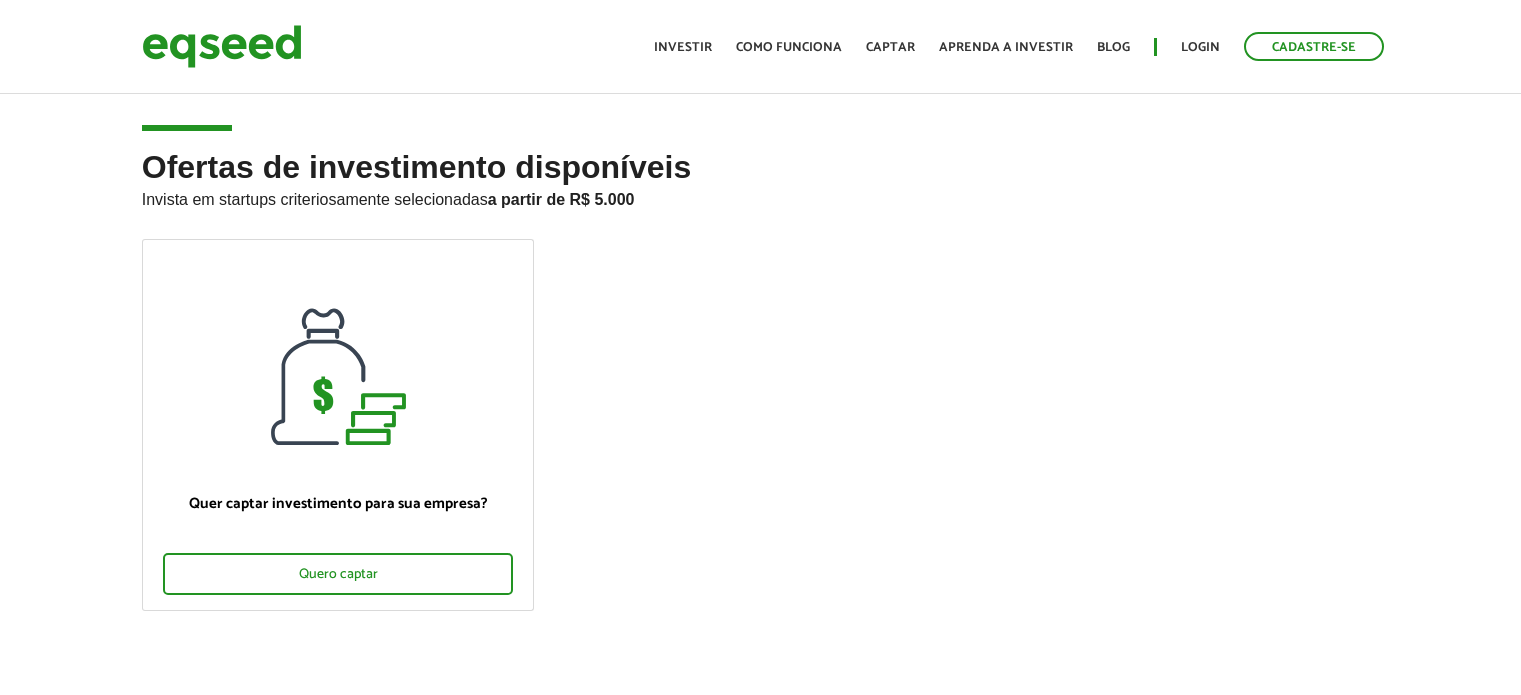 scroll, scrollTop: 0, scrollLeft: 0, axis: both 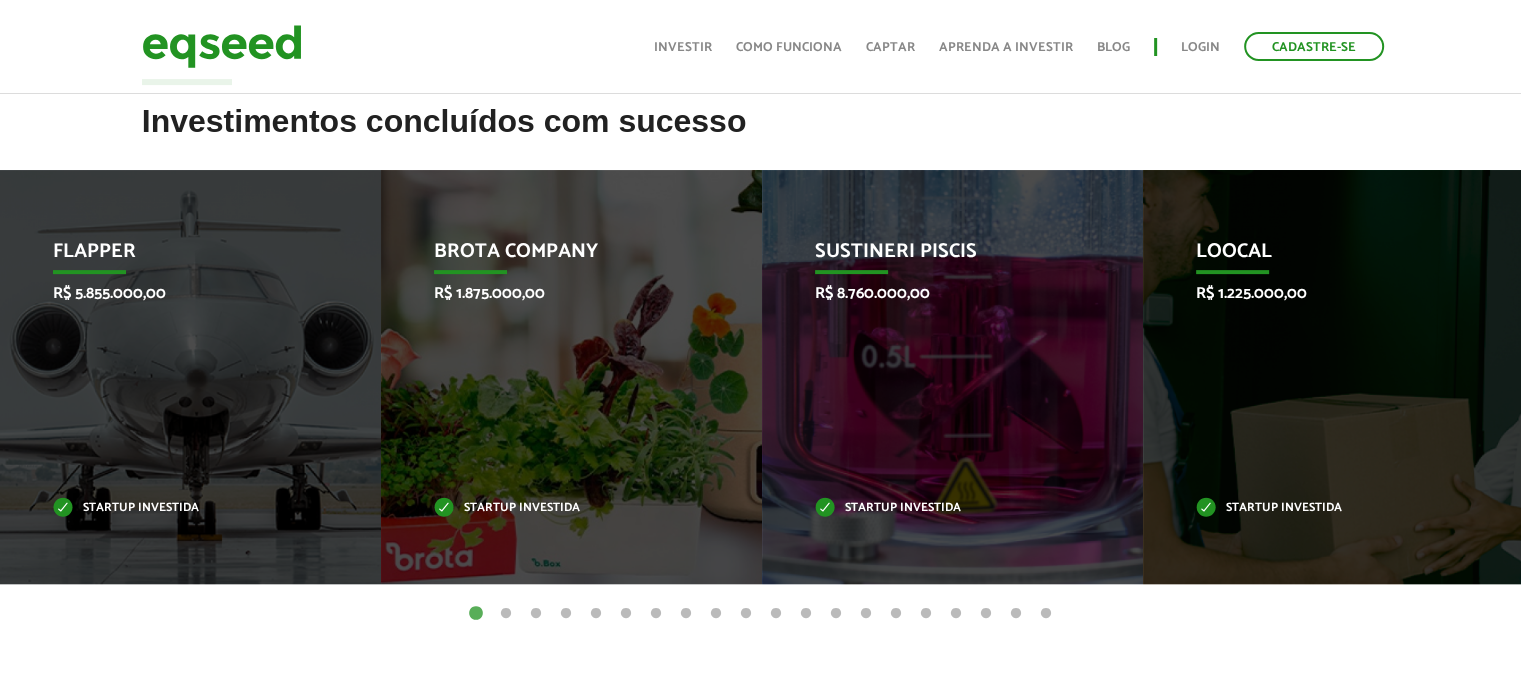 click on "2" at bounding box center (506, 614) 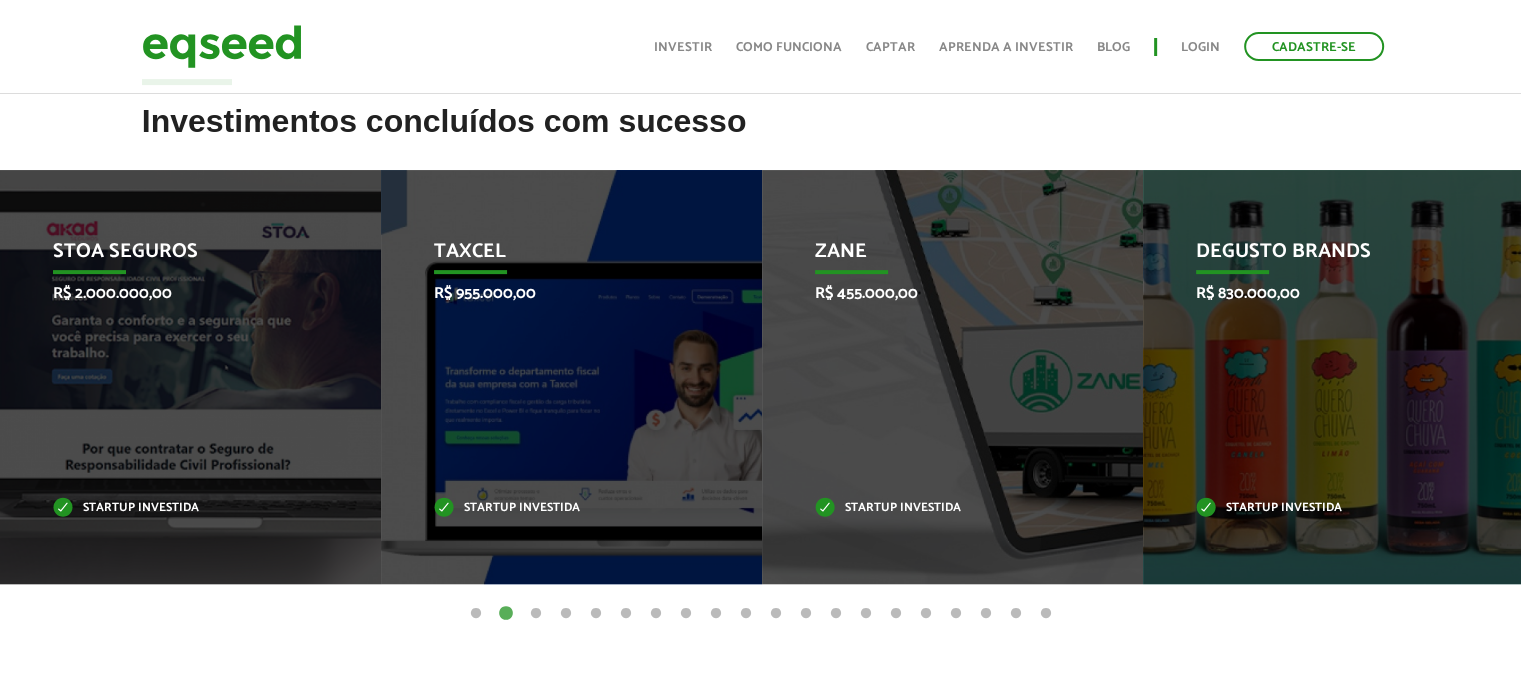click on "3" at bounding box center (536, 614) 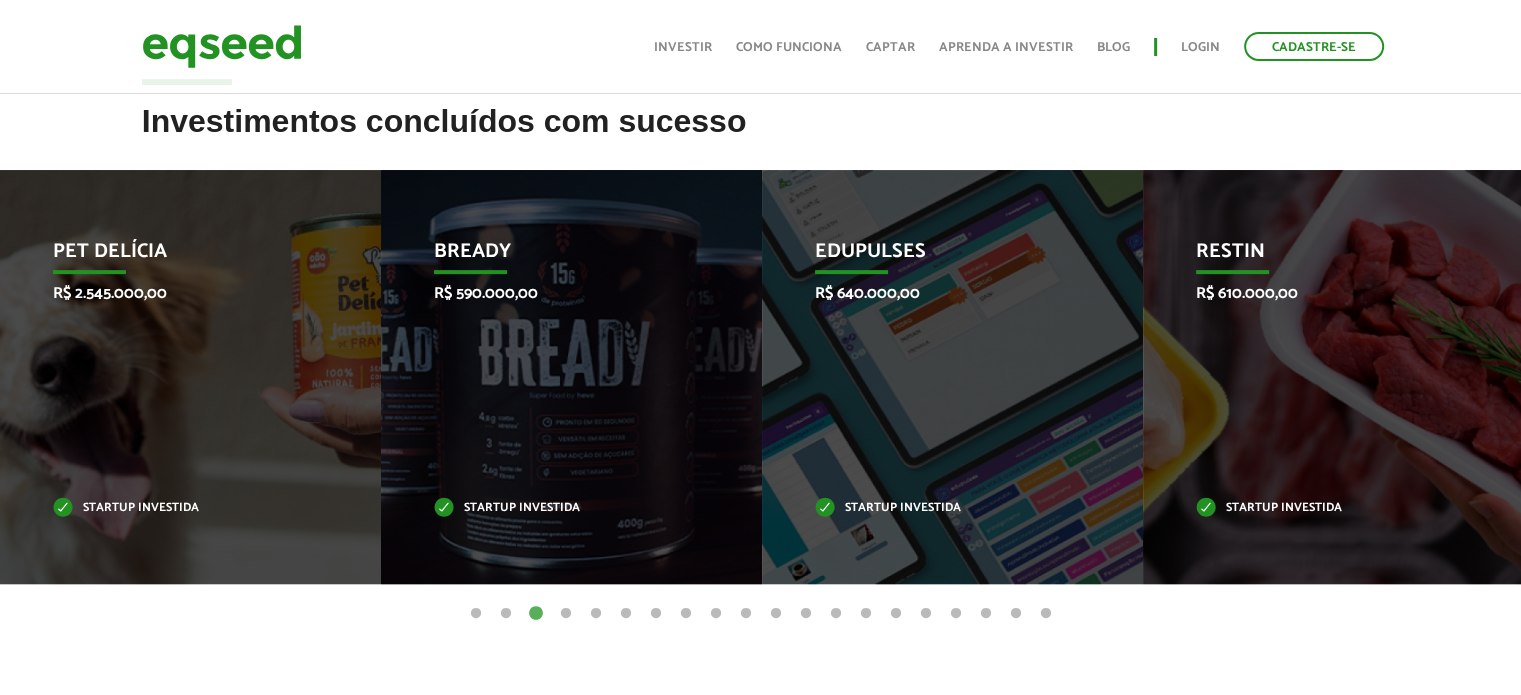 click on "4" at bounding box center [566, 614] 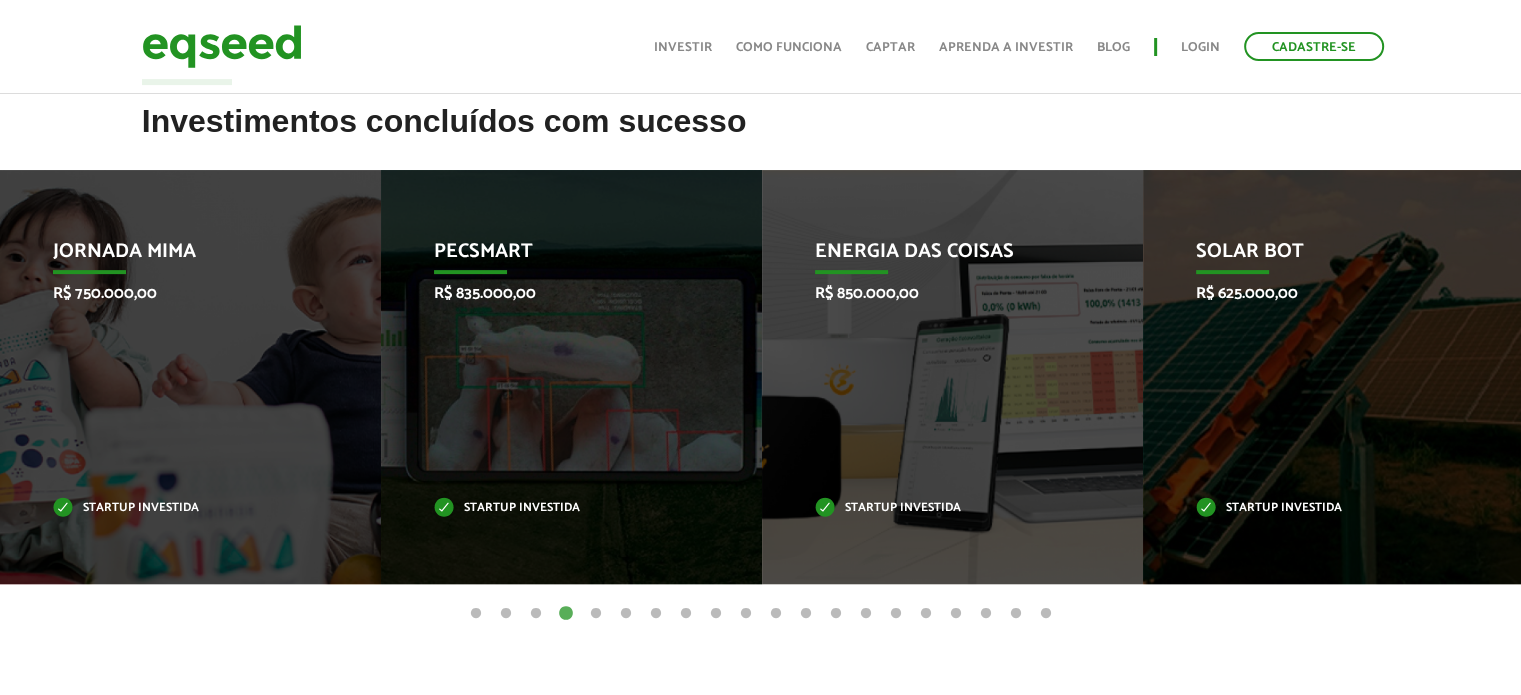 click on "5" at bounding box center (596, 614) 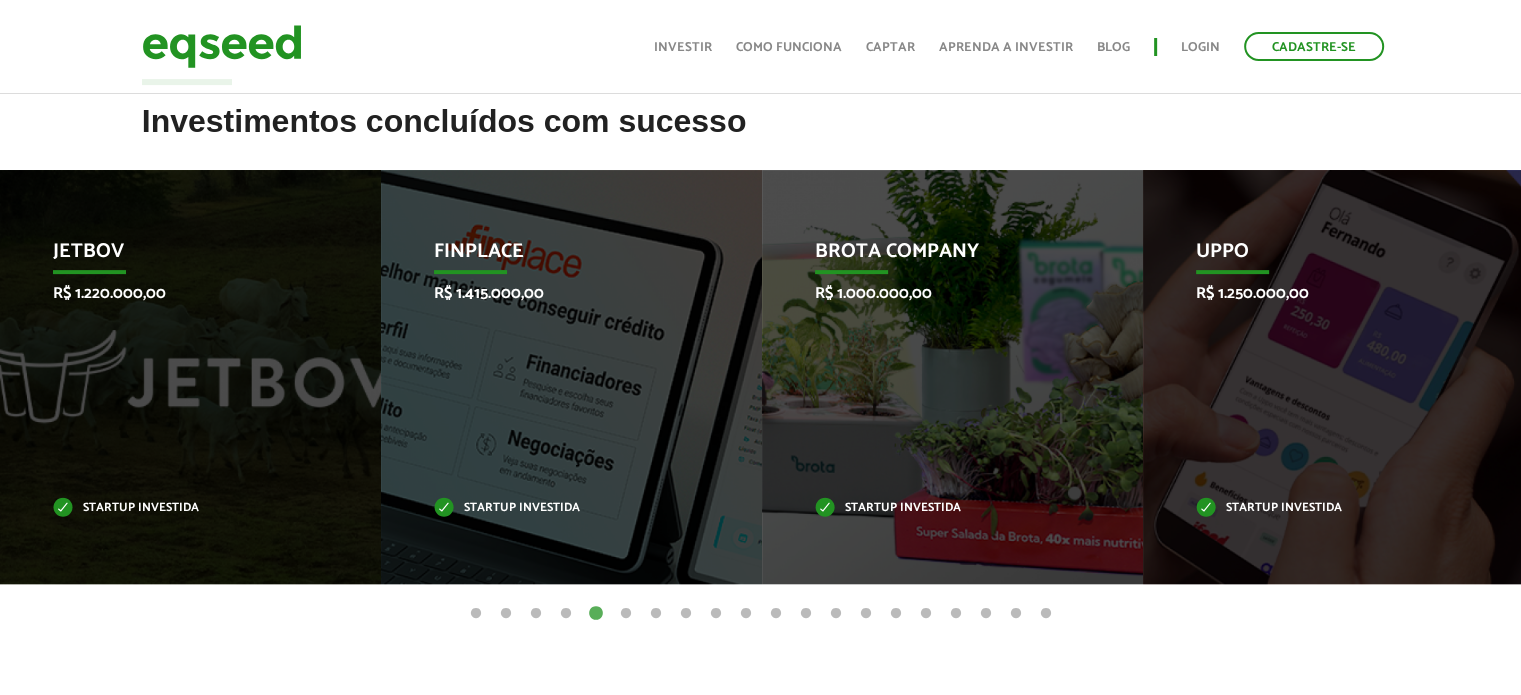 click on "6" at bounding box center (626, 614) 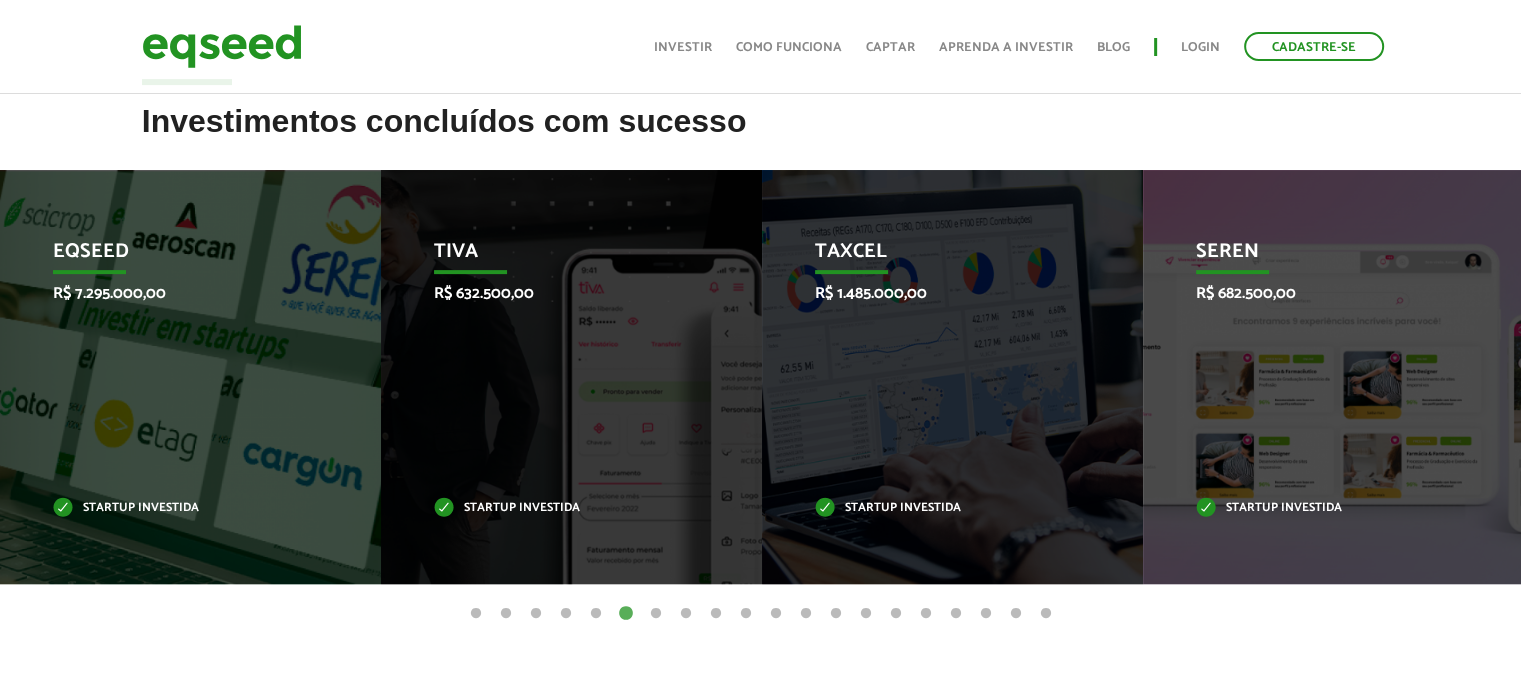 click on "7" at bounding box center [656, 614] 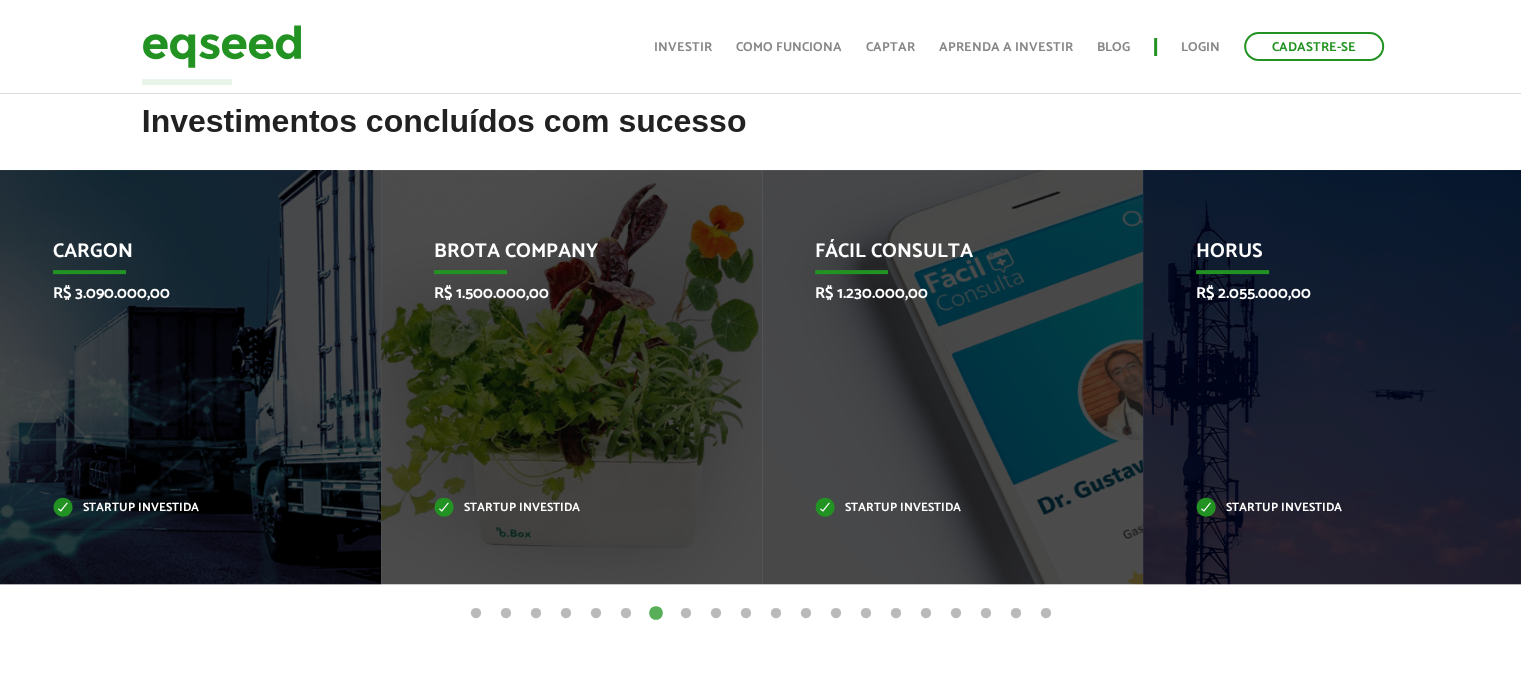 click on "8" at bounding box center (686, 614) 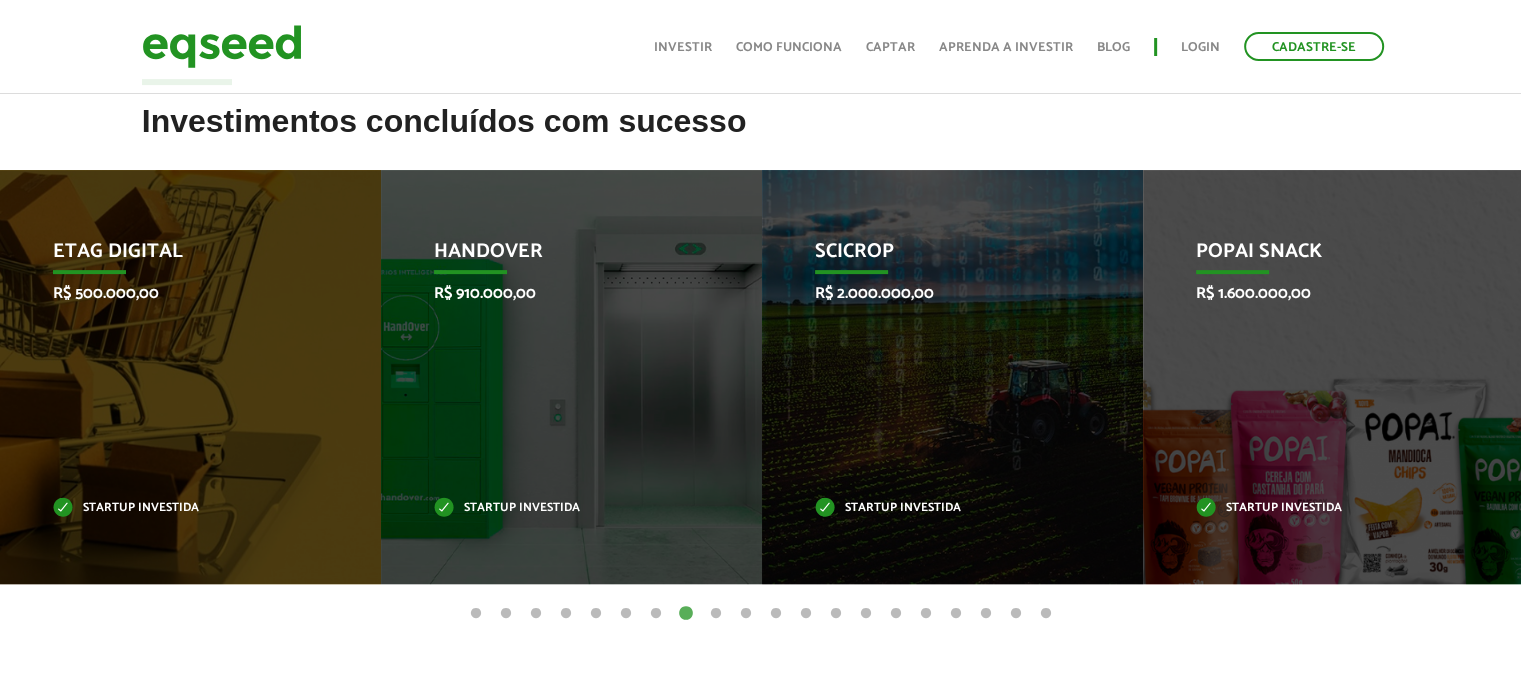 click on "9" at bounding box center (716, 614) 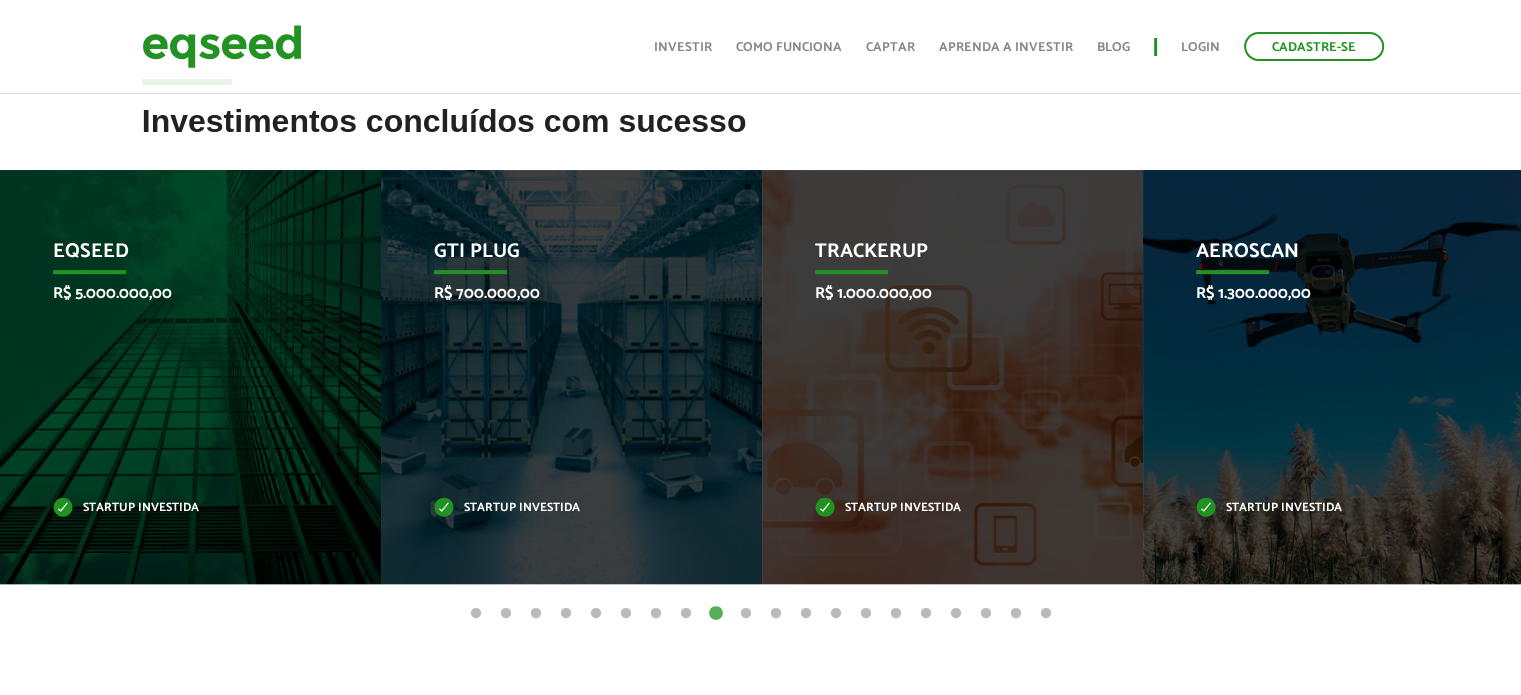 click on "10" at bounding box center (746, 614) 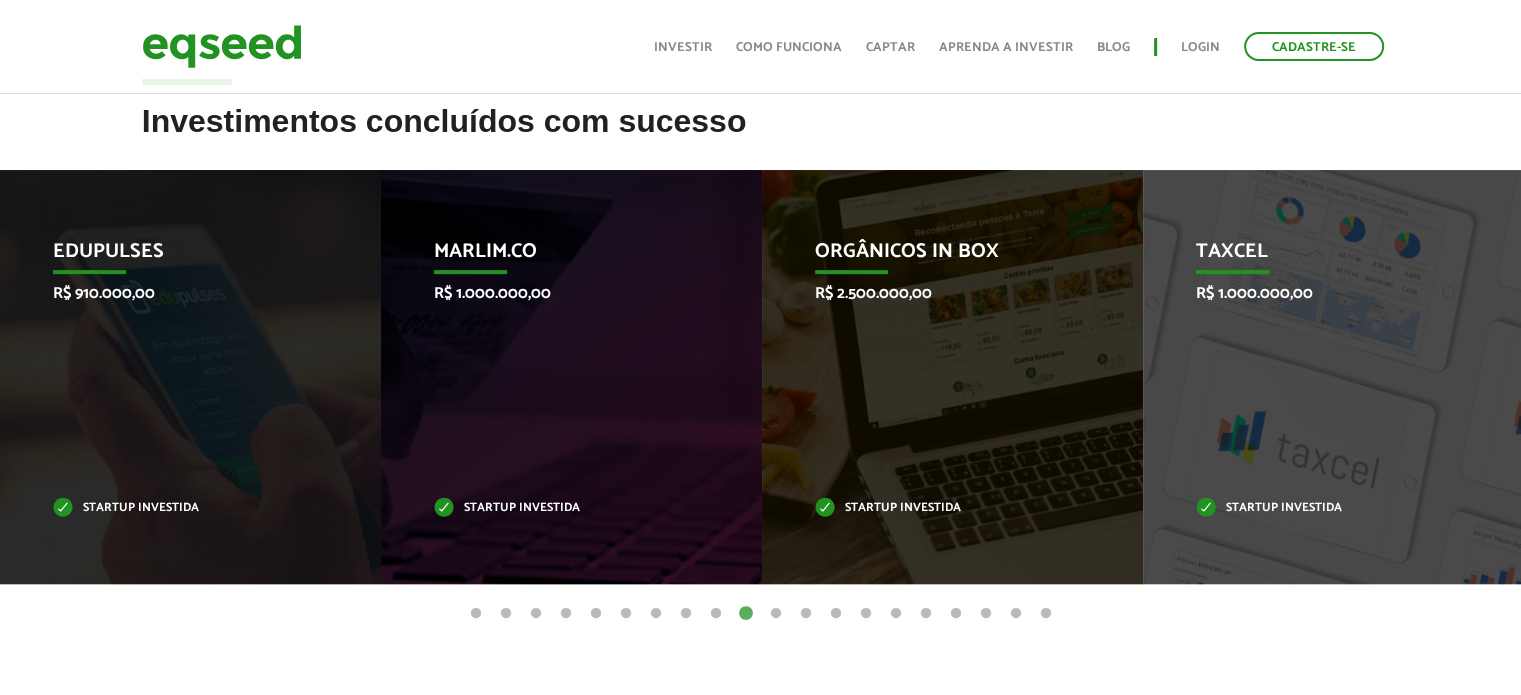 click on "11" at bounding box center (776, 614) 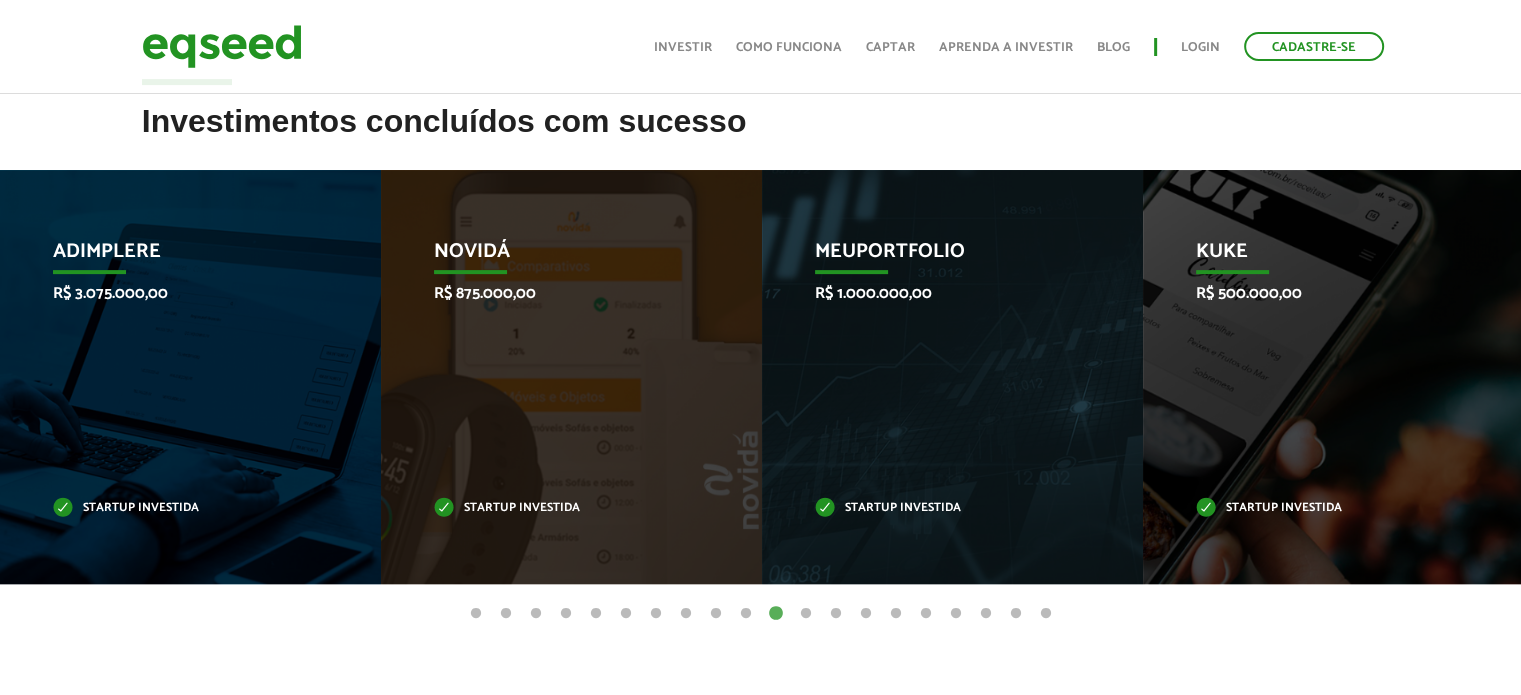 click on "12" at bounding box center [806, 614] 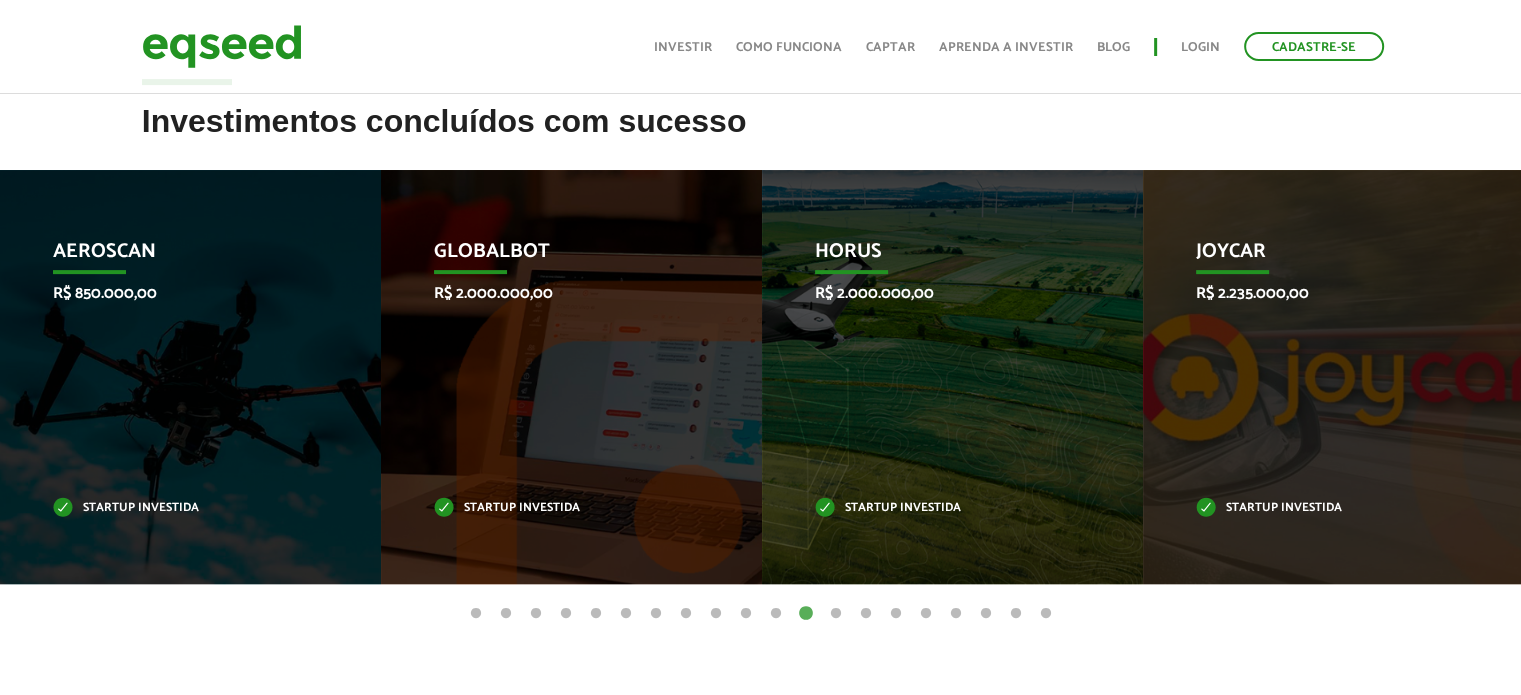 click on "13" at bounding box center (836, 614) 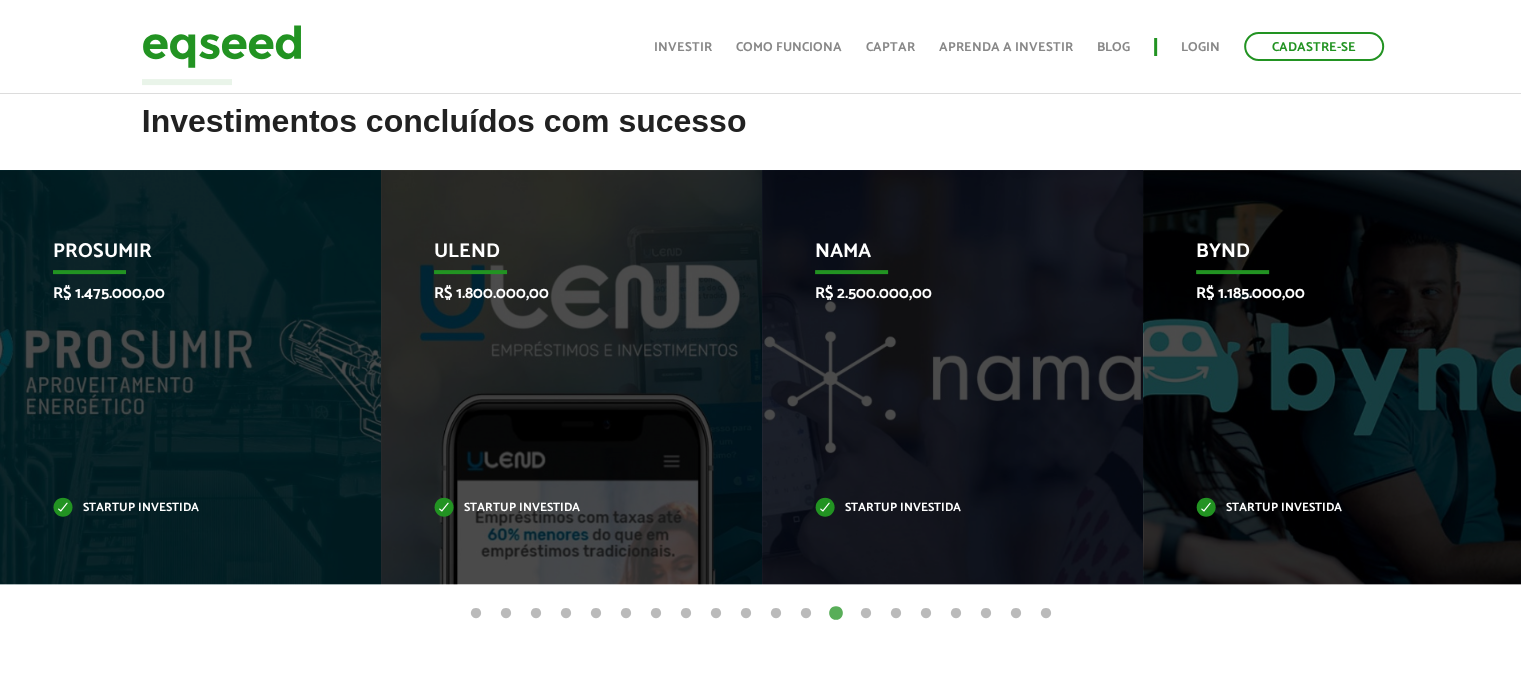 click on "14" at bounding box center (866, 614) 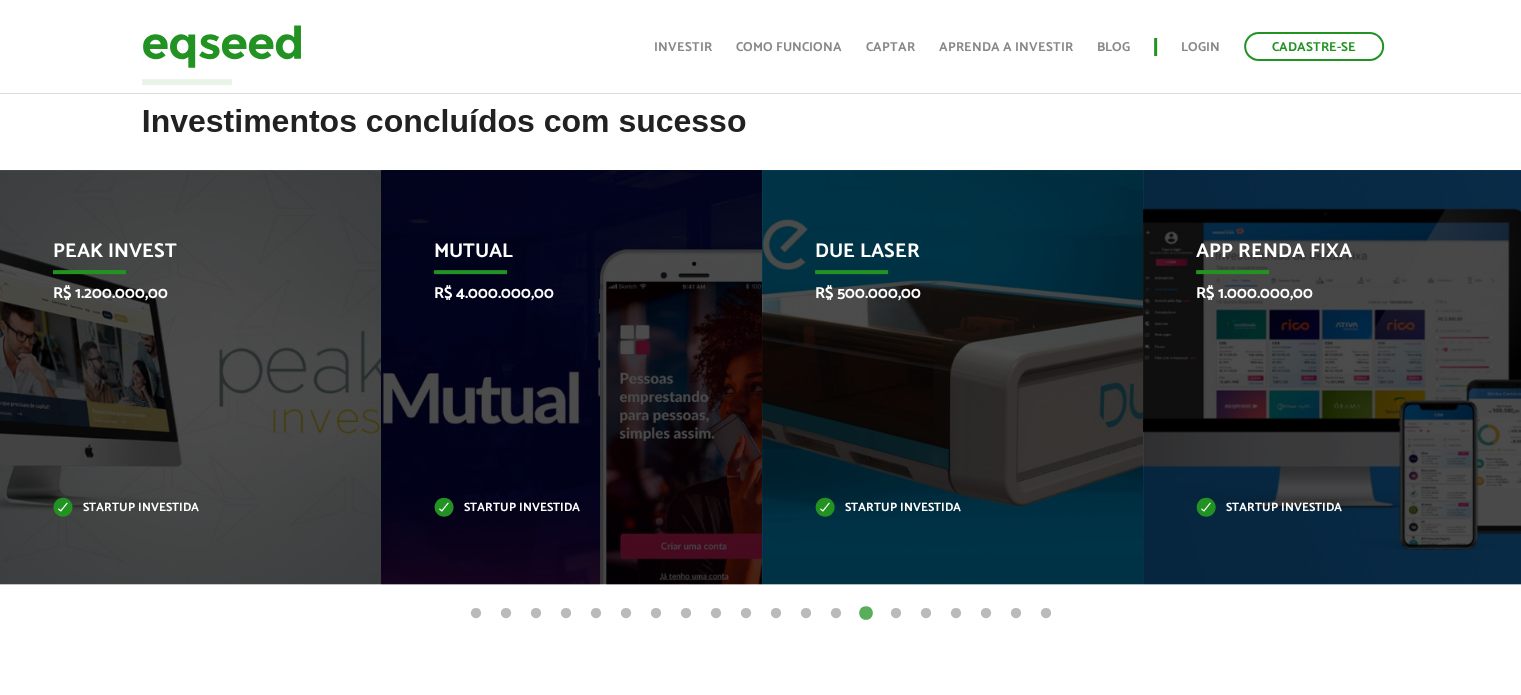click on "15" at bounding box center [896, 614] 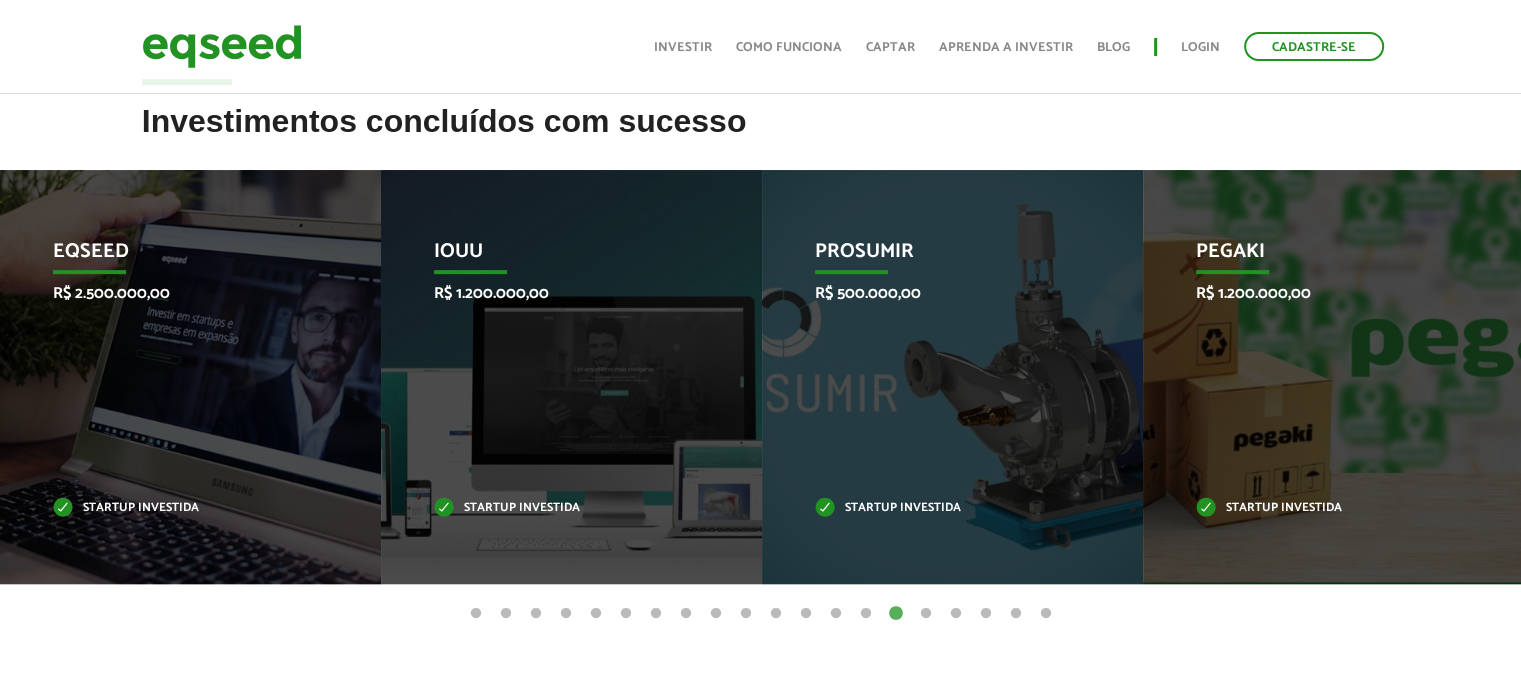 click on "16" at bounding box center (926, 614) 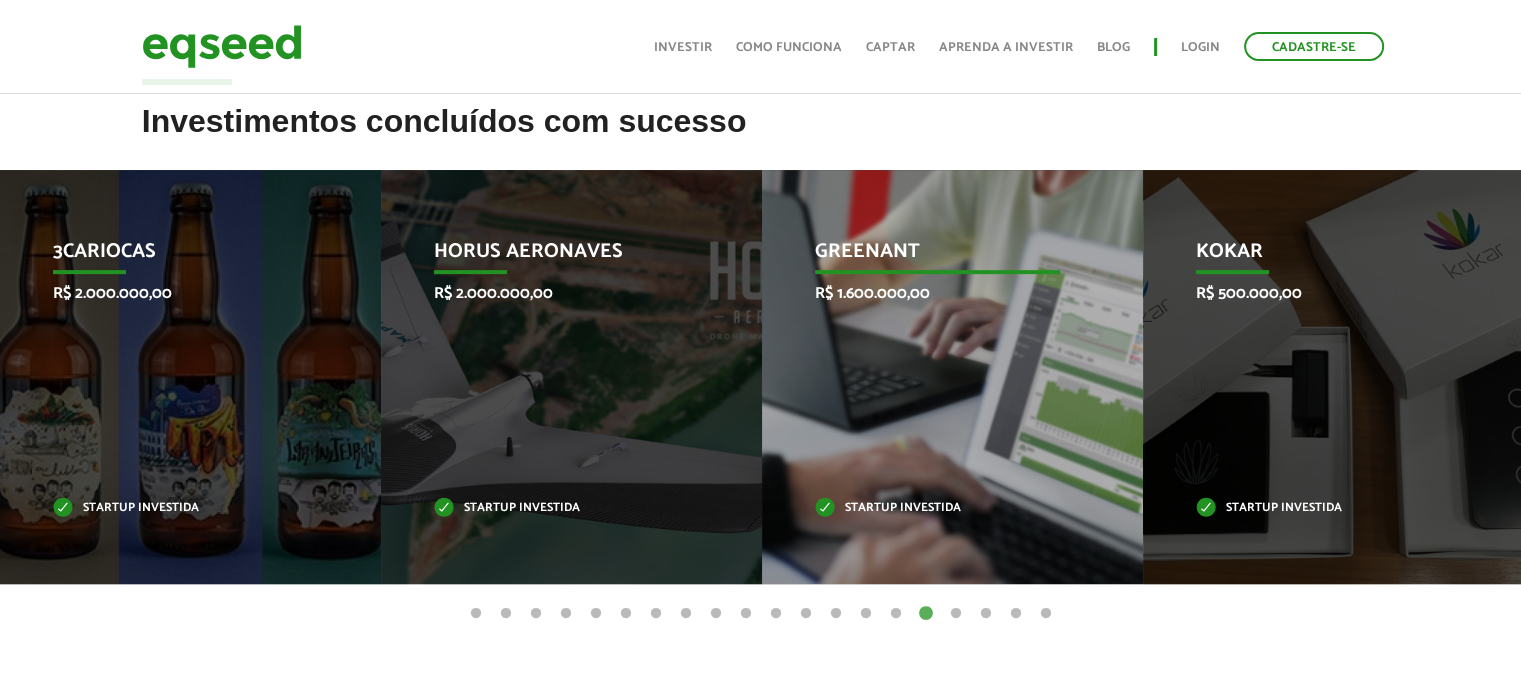 click on "GreenAnt
R$ 1.600.000,00
Startup investida" at bounding box center (937, 377) 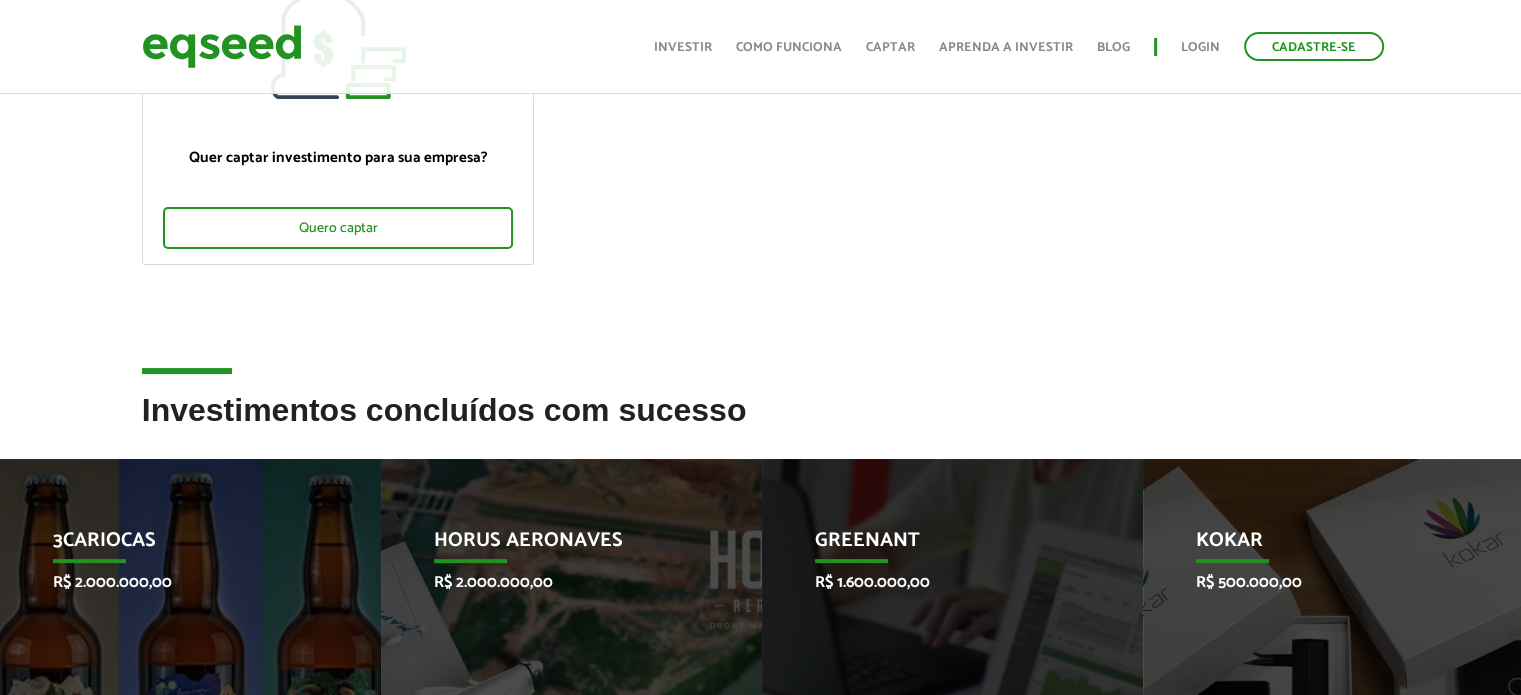 scroll, scrollTop: 0, scrollLeft: 0, axis: both 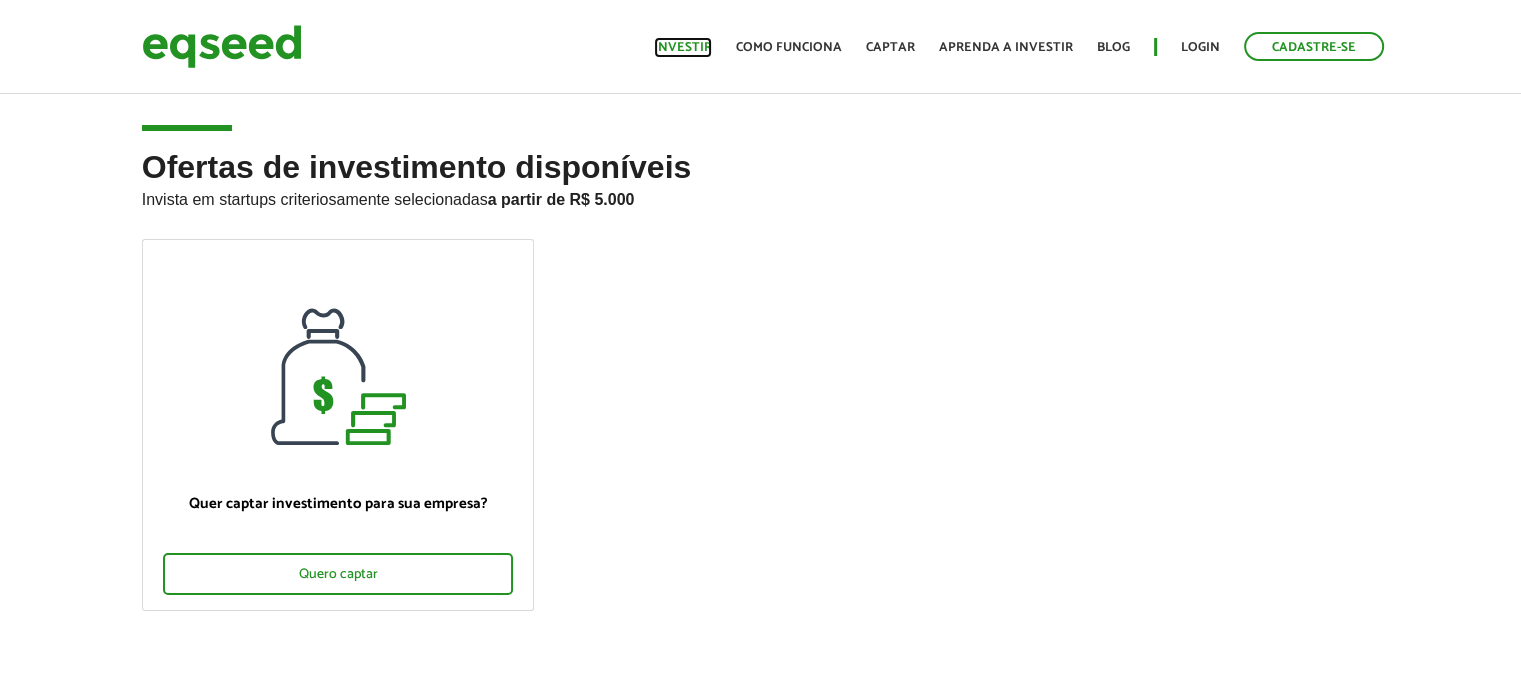 click on "Investir" at bounding box center (683, 47) 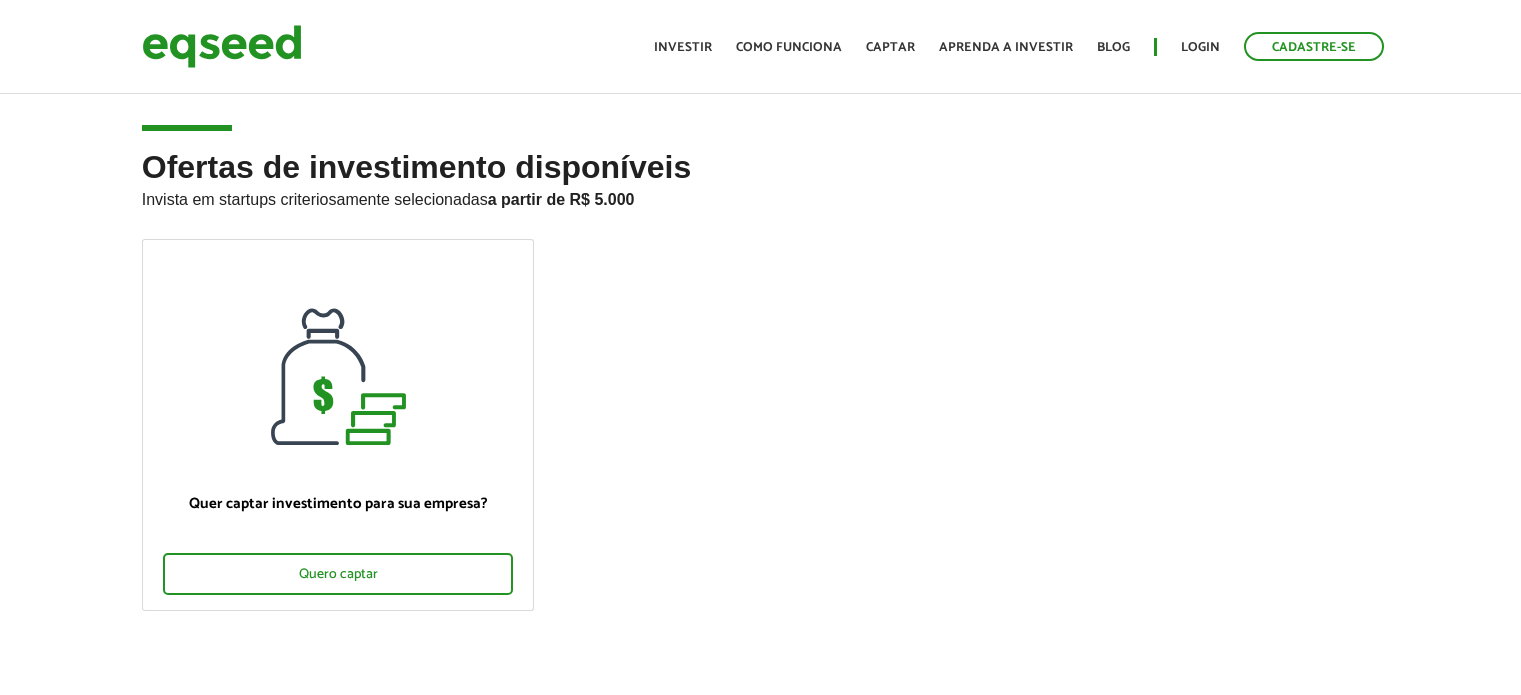 scroll, scrollTop: 0, scrollLeft: 0, axis: both 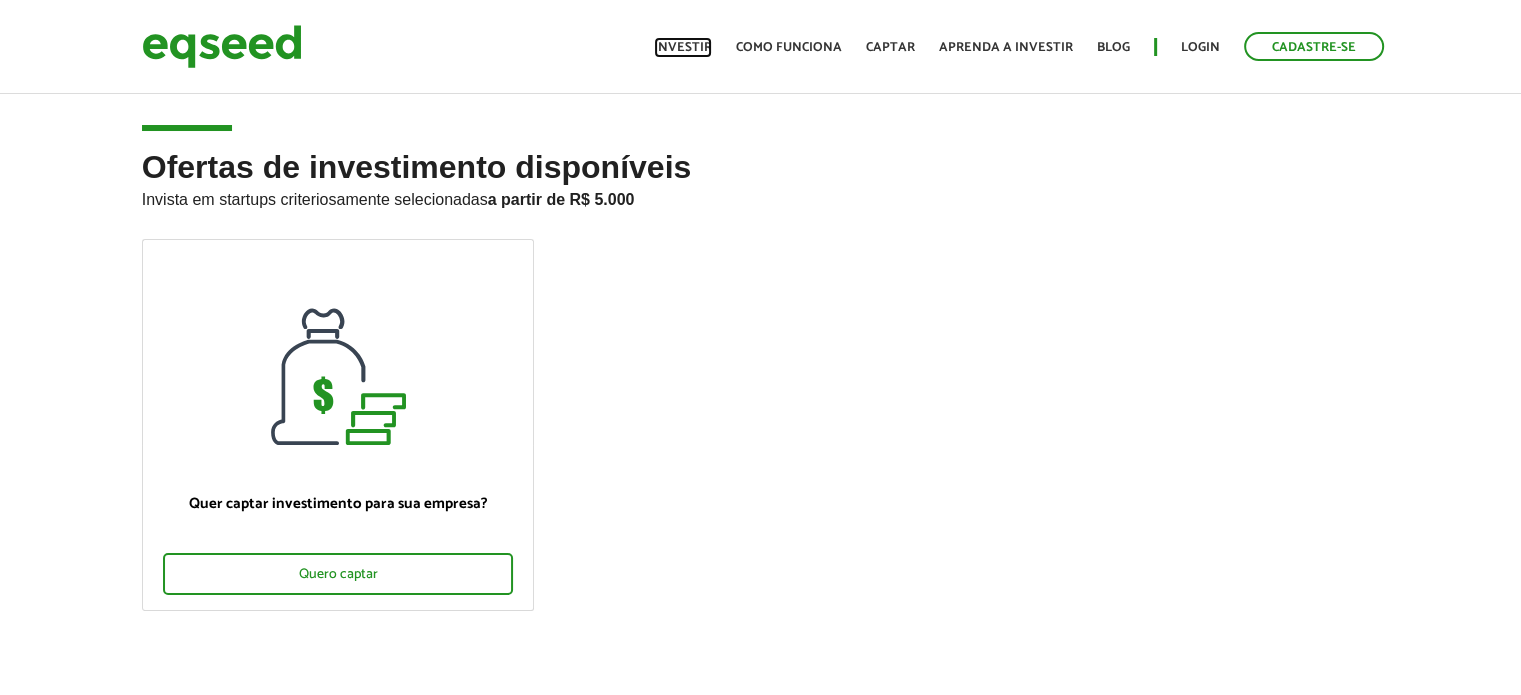 click on "Investir" at bounding box center (683, 47) 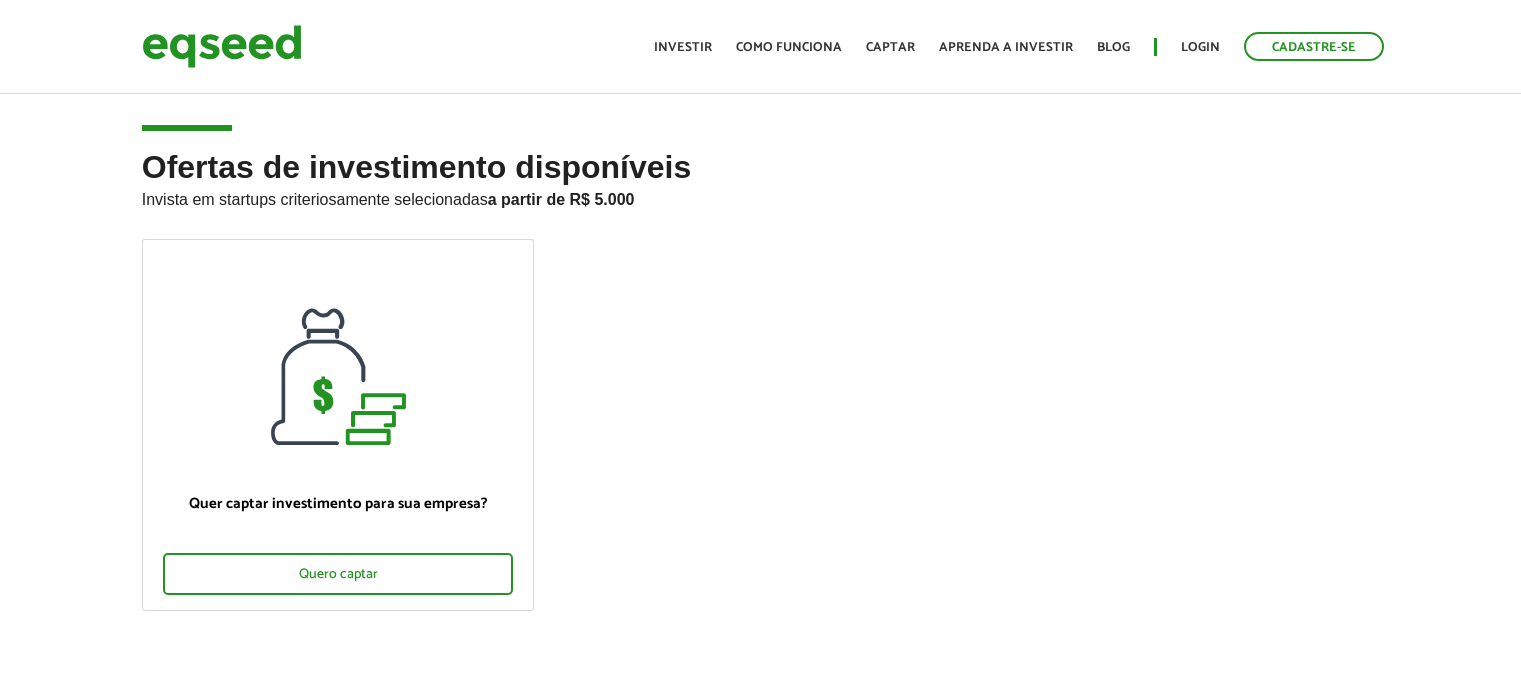 scroll, scrollTop: 0, scrollLeft: 0, axis: both 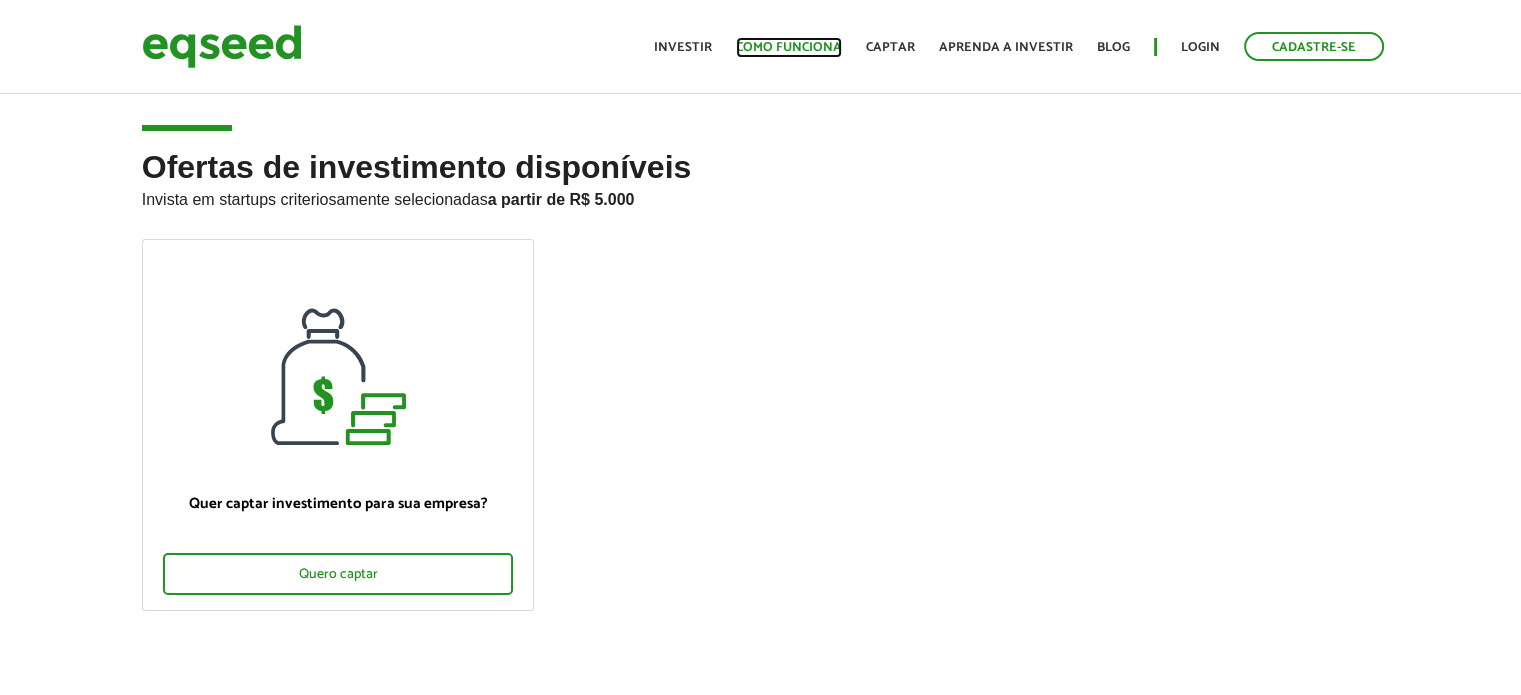 click on "Como funciona" at bounding box center [789, 47] 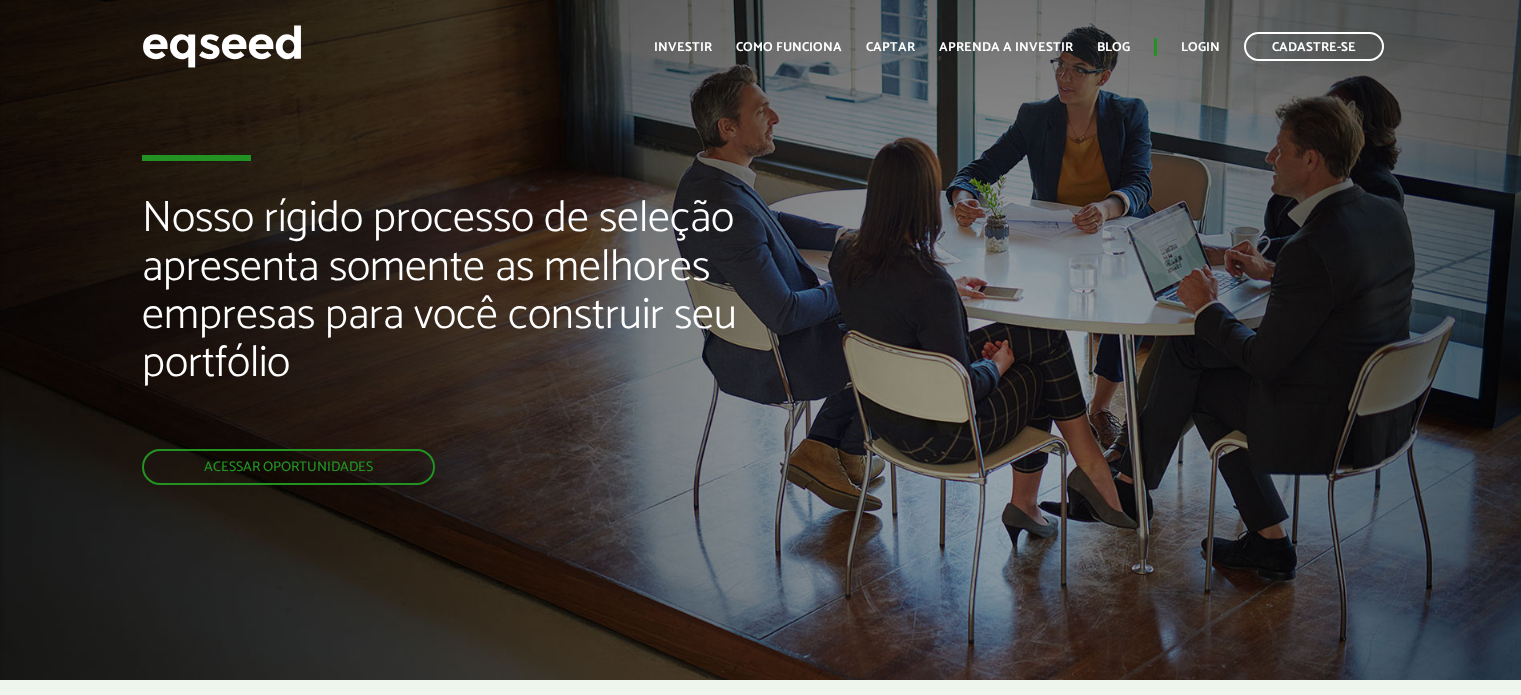 scroll, scrollTop: 0, scrollLeft: 0, axis: both 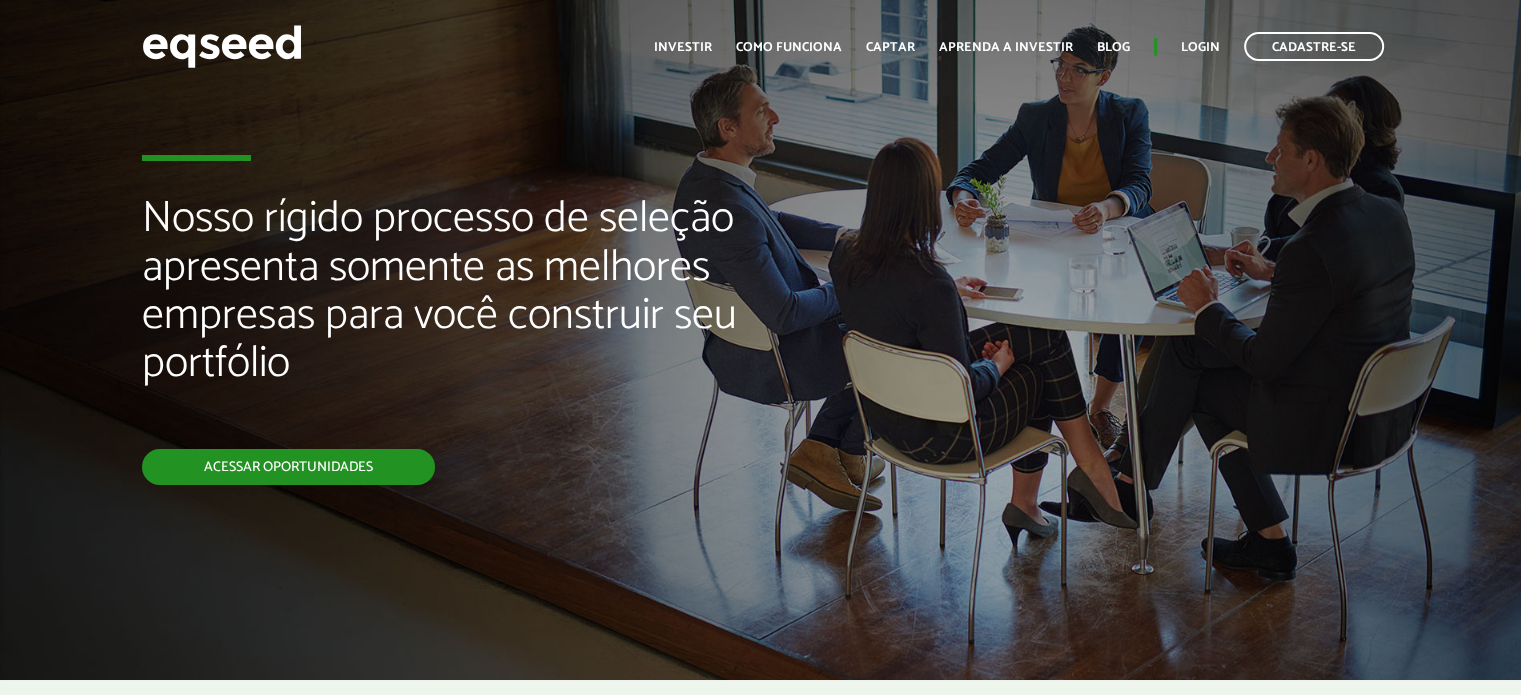 click on "Acessar oportunidades" at bounding box center [288, 467] 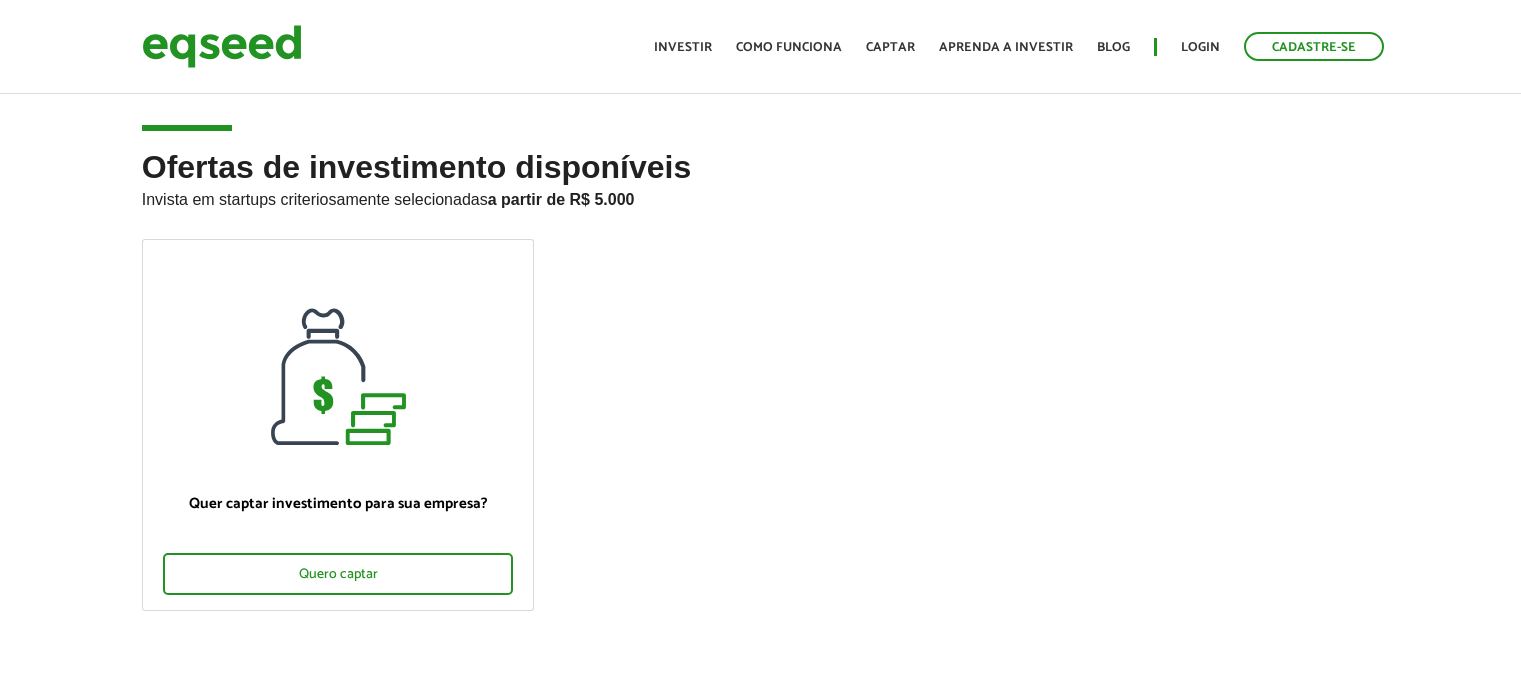 scroll, scrollTop: 0, scrollLeft: 0, axis: both 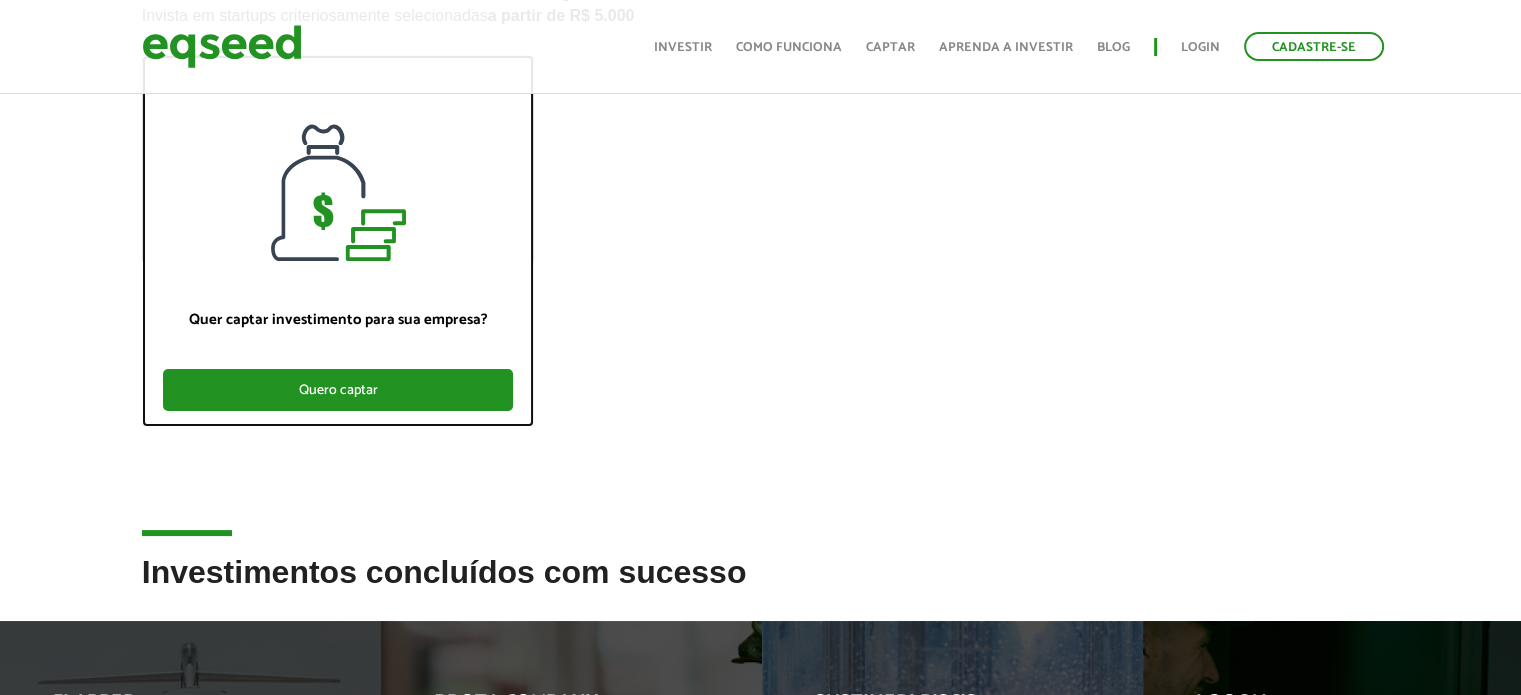 click on "Quero captar" at bounding box center [338, 390] 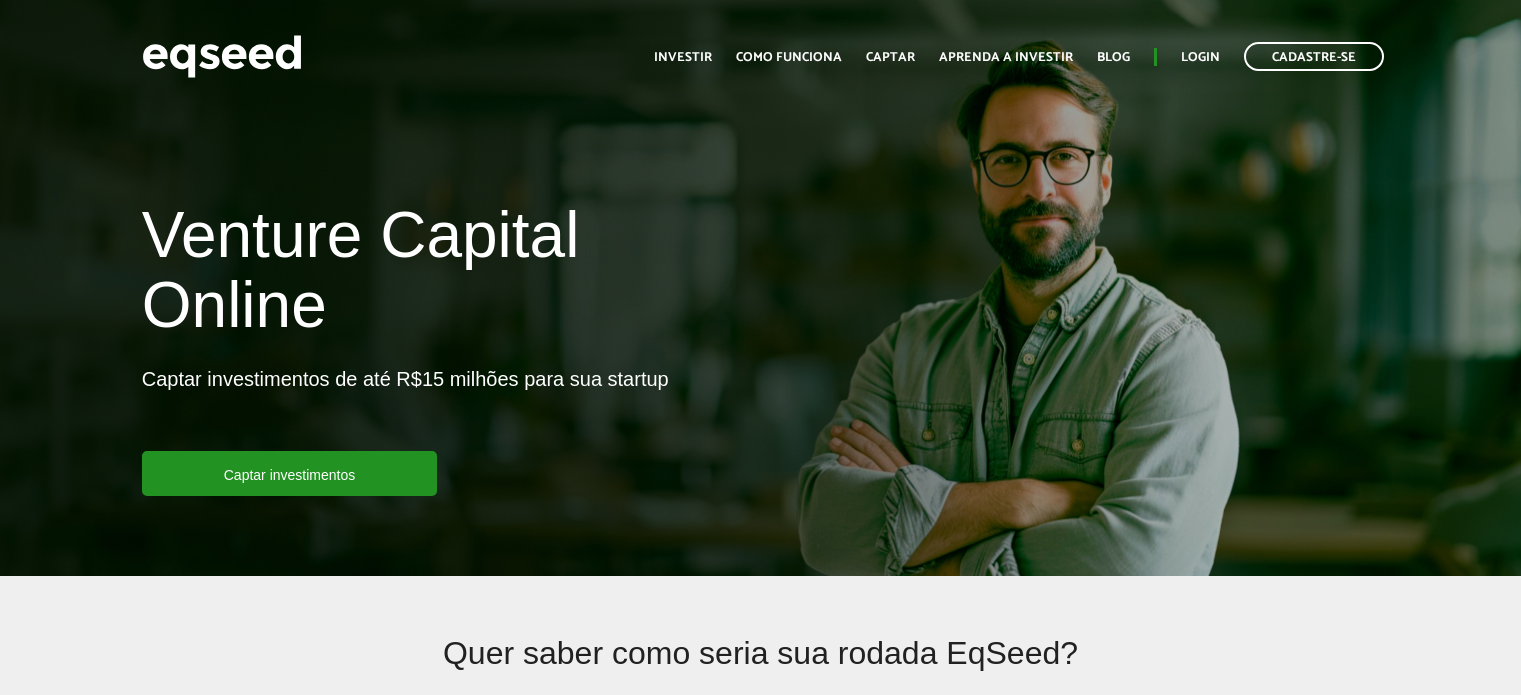 scroll, scrollTop: 0, scrollLeft: 0, axis: both 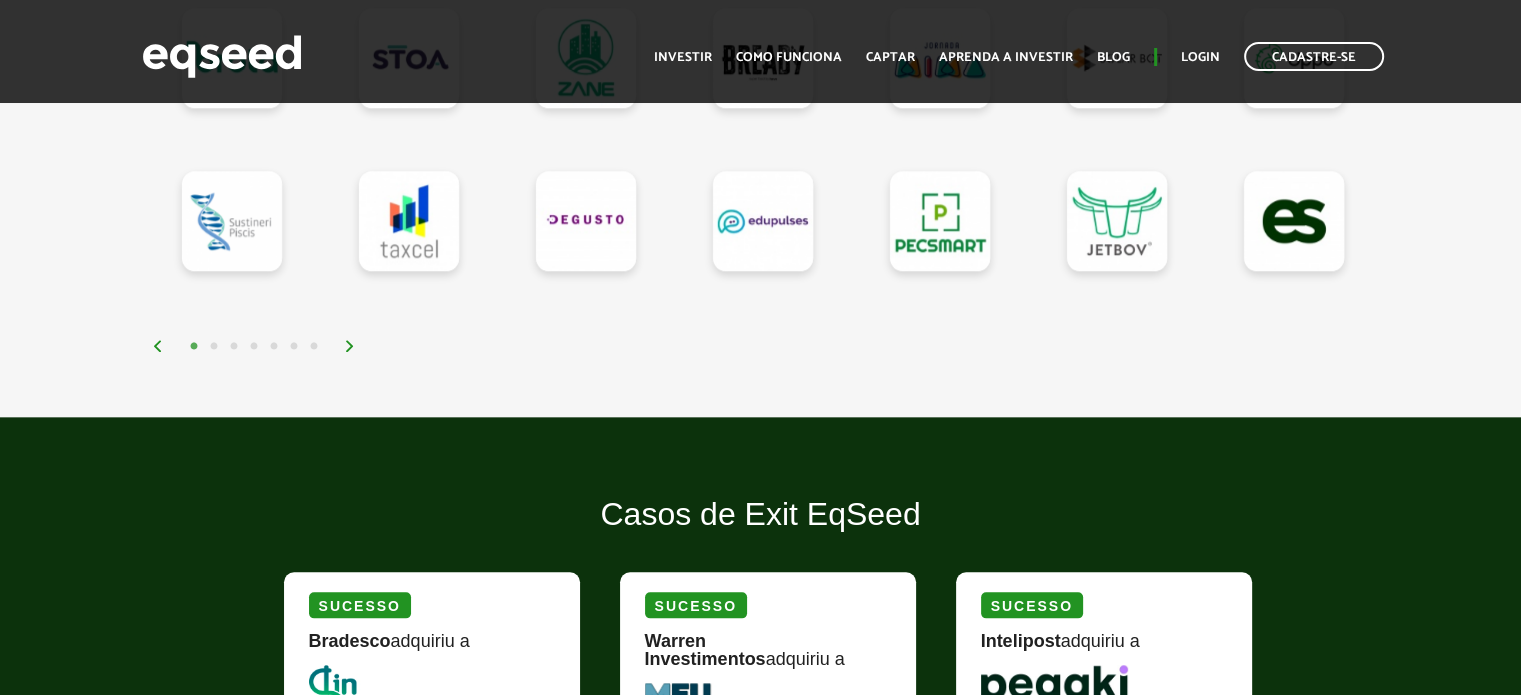 click at bounding box center [350, 346] 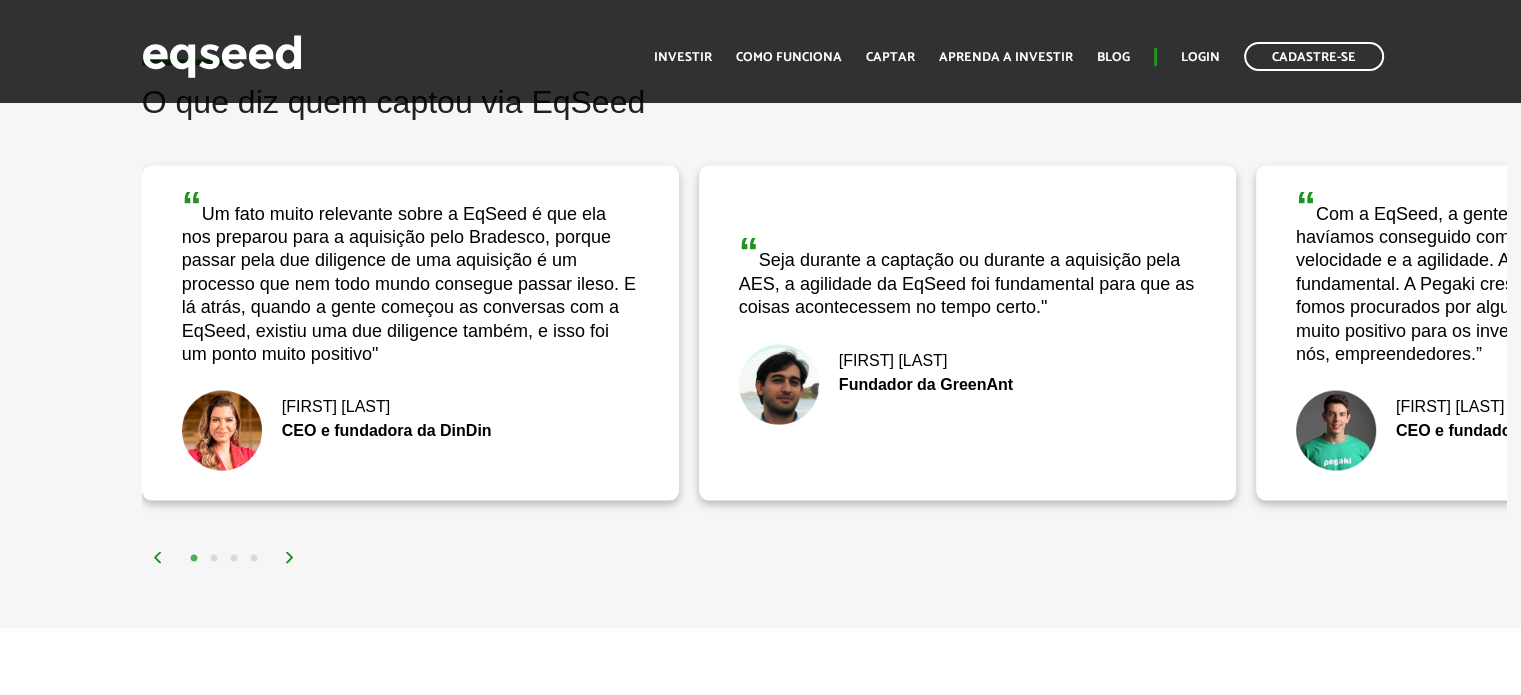 scroll, scrollTop: 3816, scrollLeft: 0, axis: vertical 